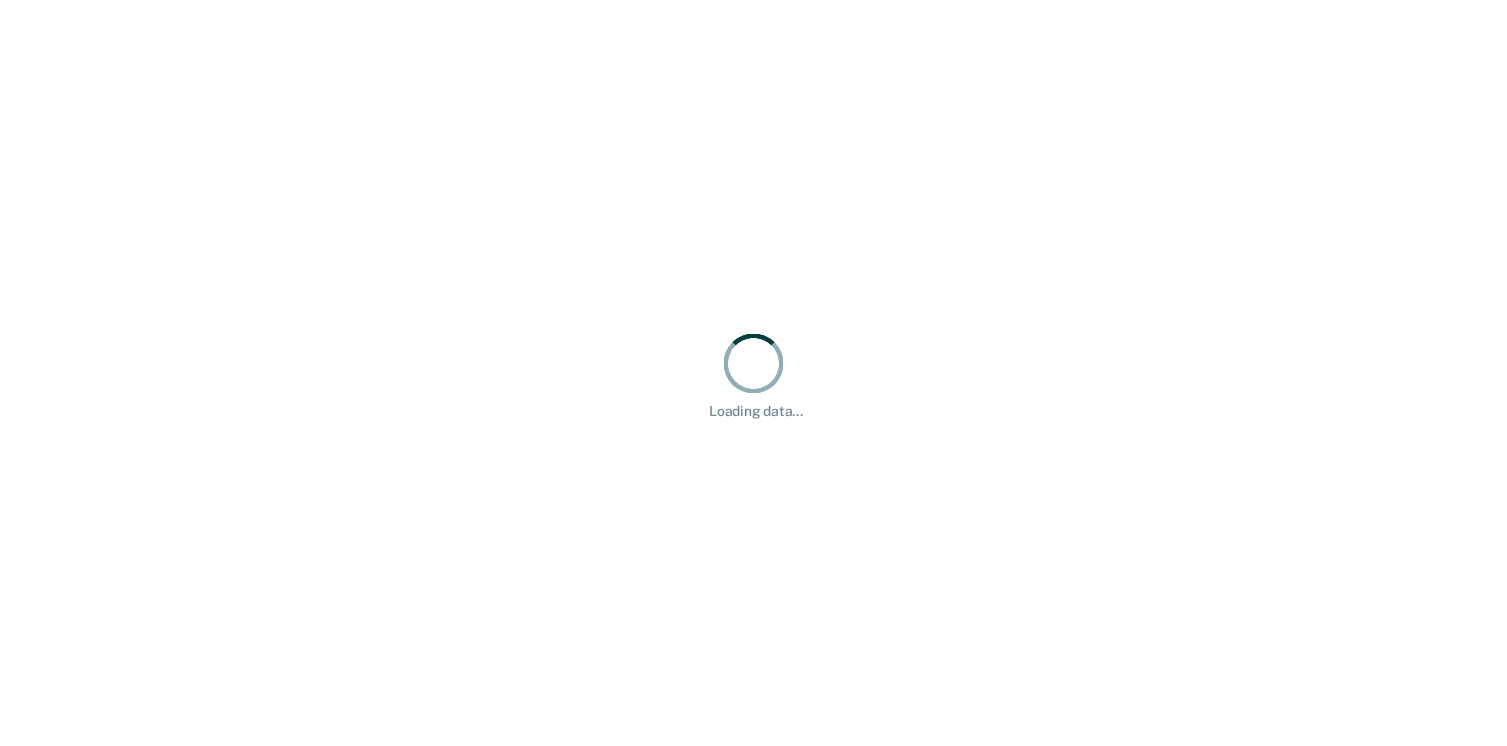 scroll, scrollTop: 0, scrollLeft: 0, axis: both 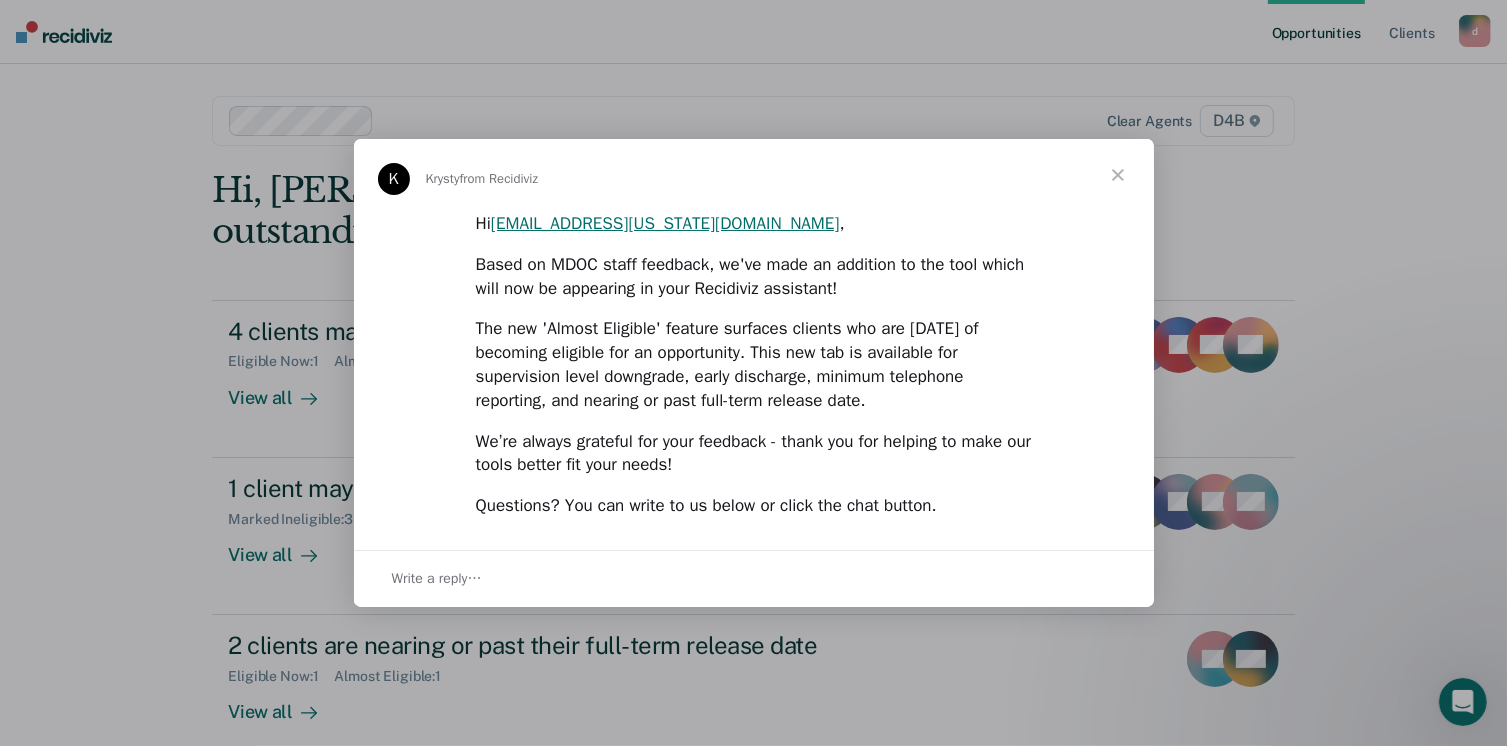 click at bounding box center [1118, 175] 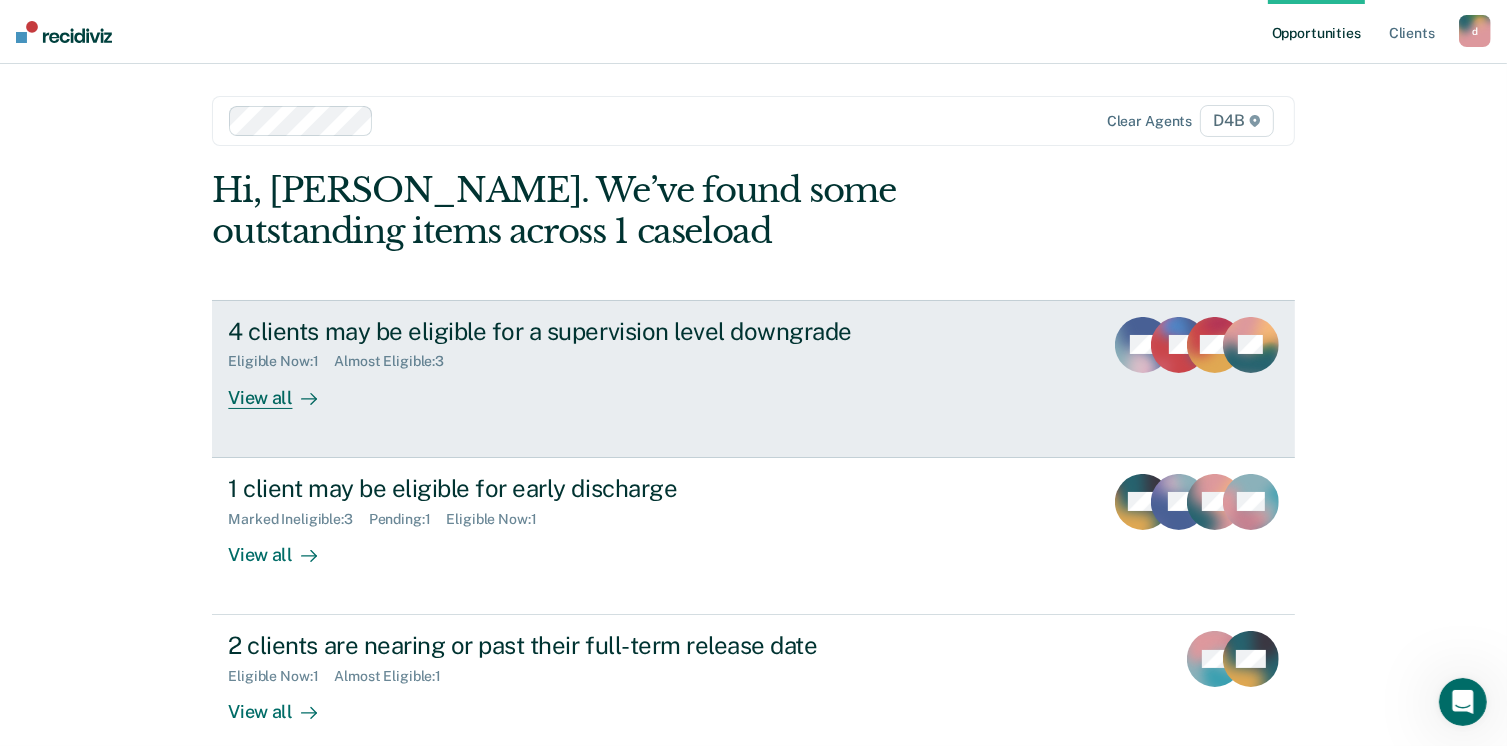 click on "View all" at bounding box center [284, 389] 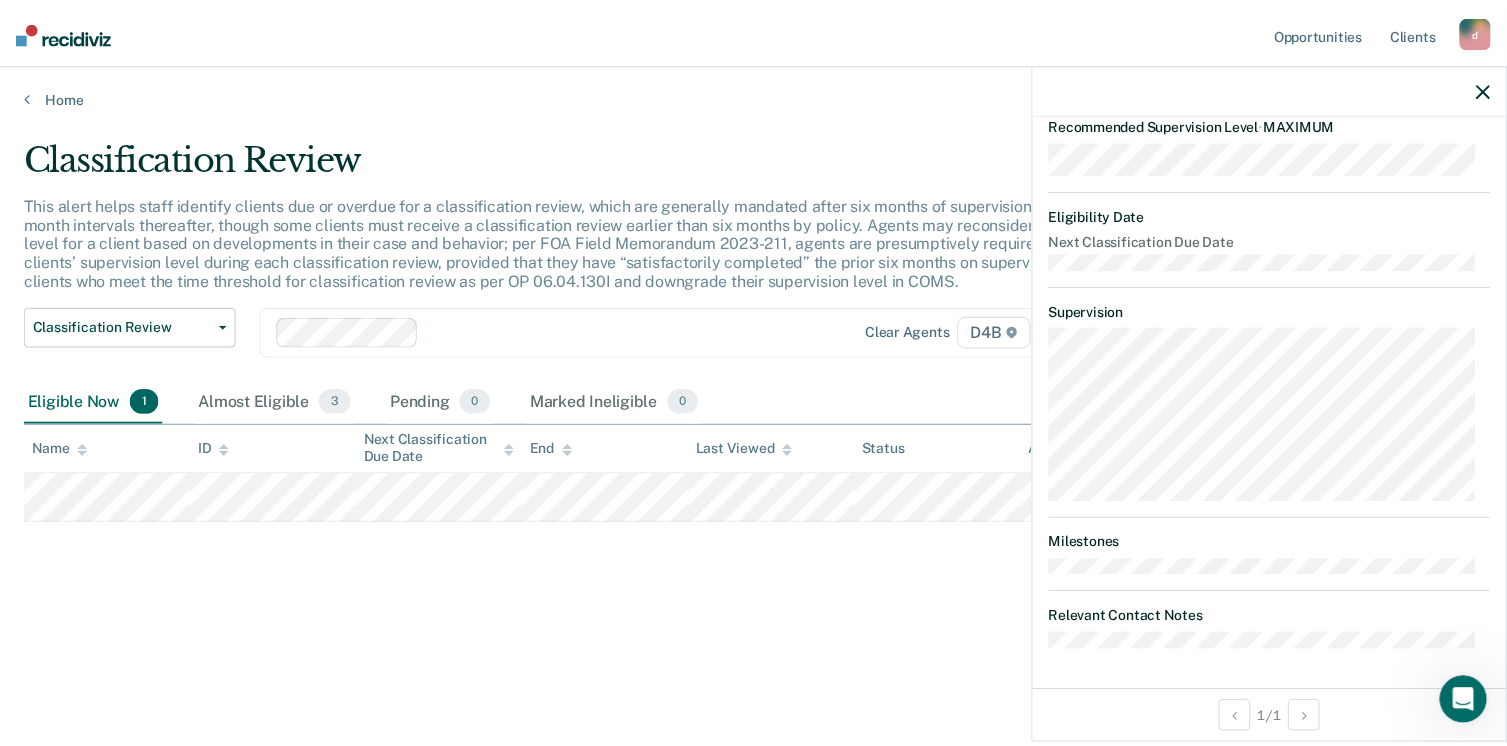 scroll, scrollTop: 0, scrollLeft: 0, axis: both 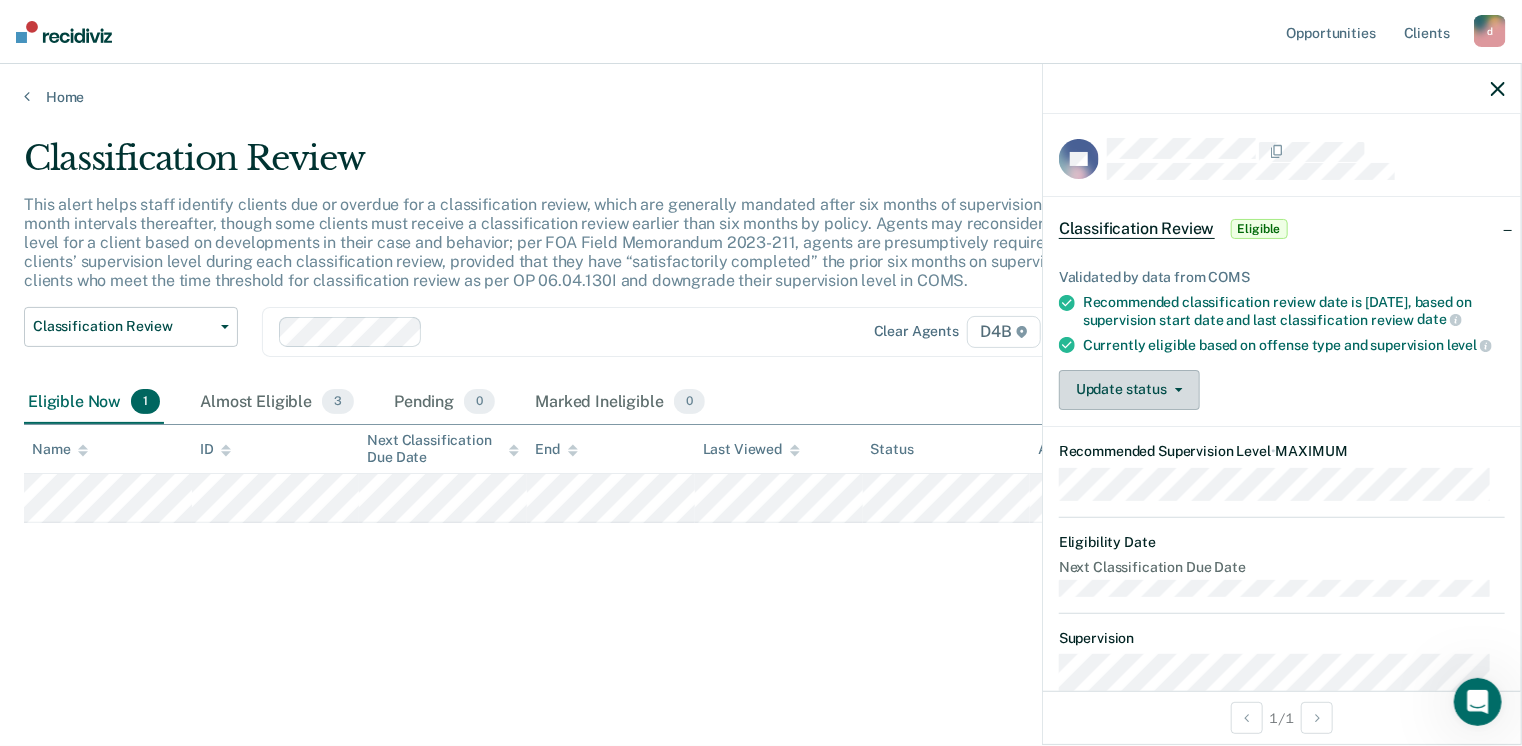 click 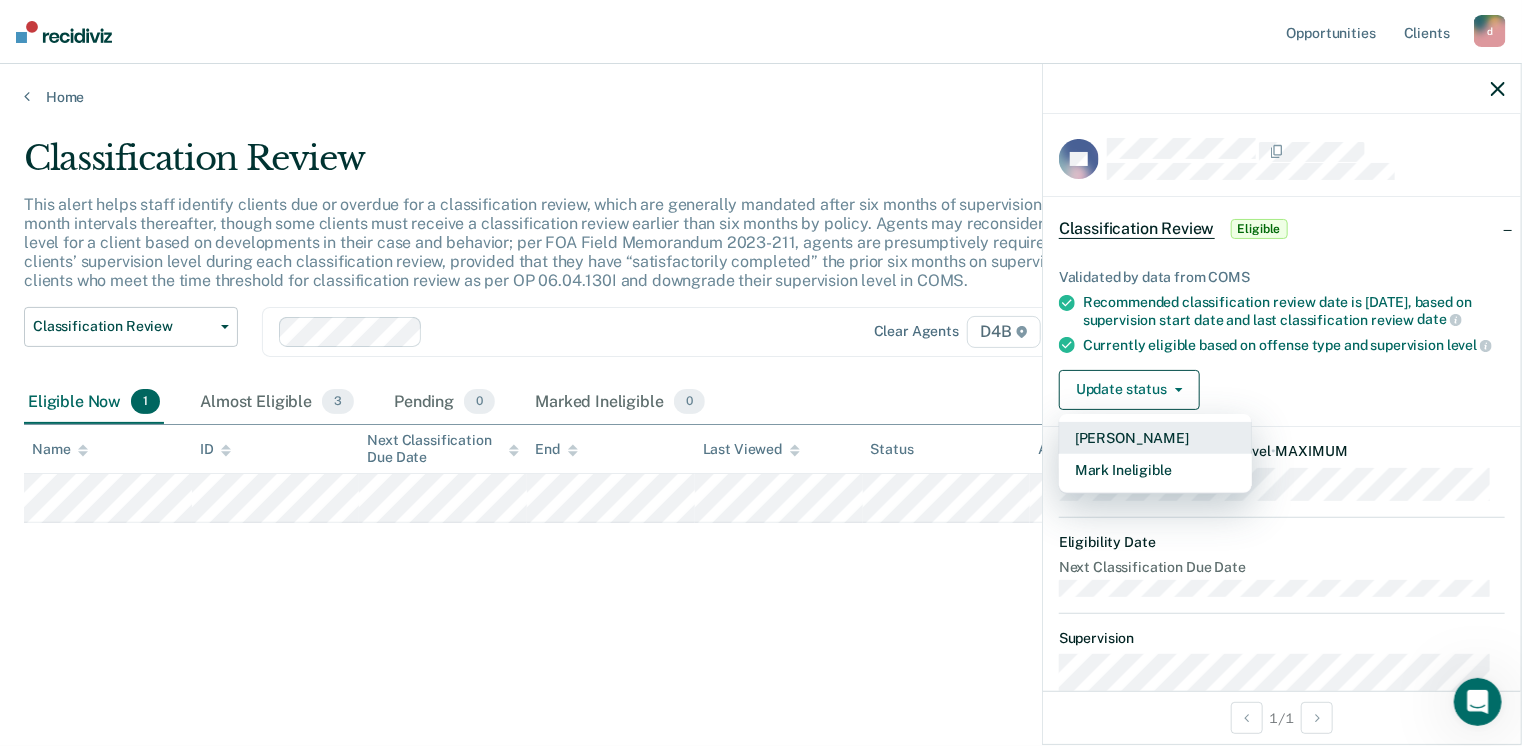 click on "[PERSON_NAME]" at bounding box center [1155, 438] 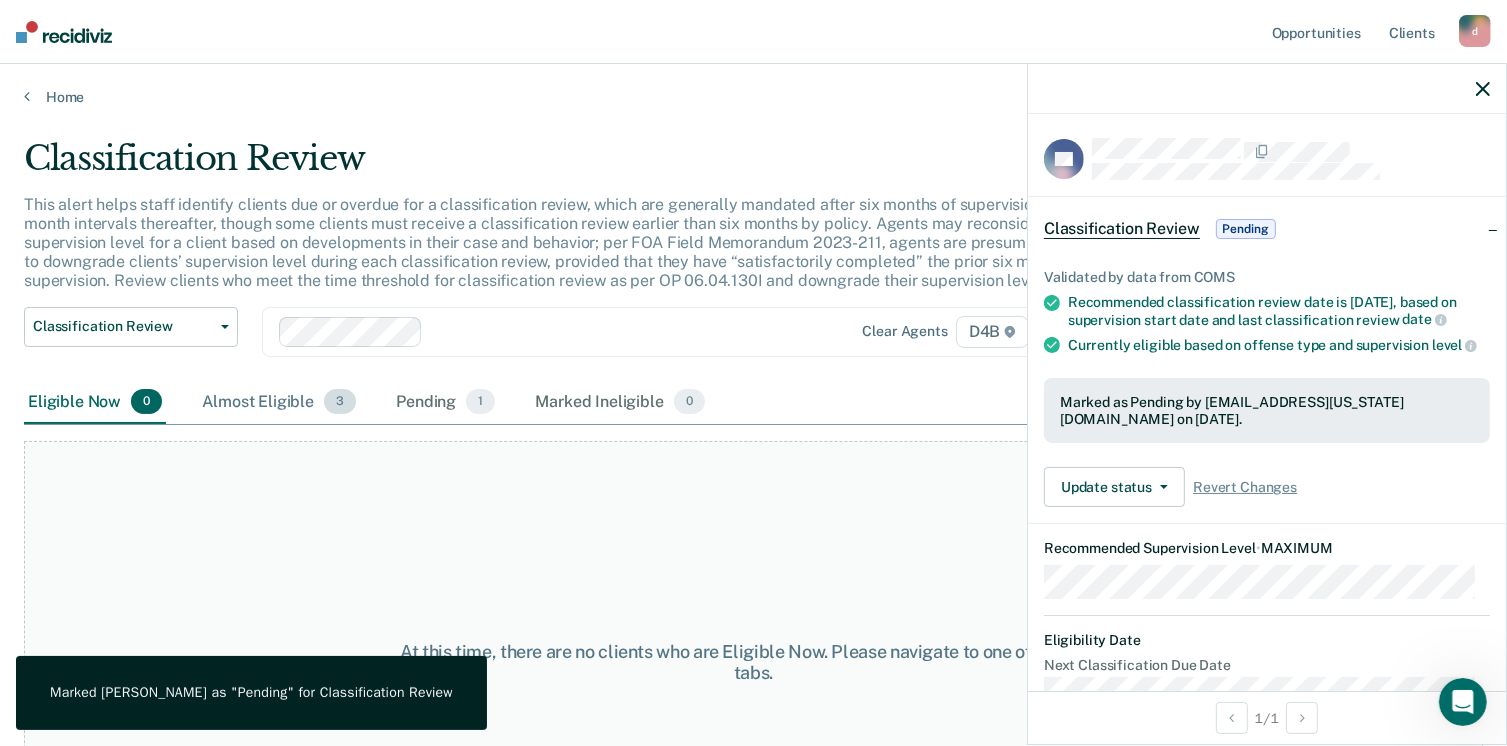 click on "Almost Eligible 3" at bounding box center [279, 403] 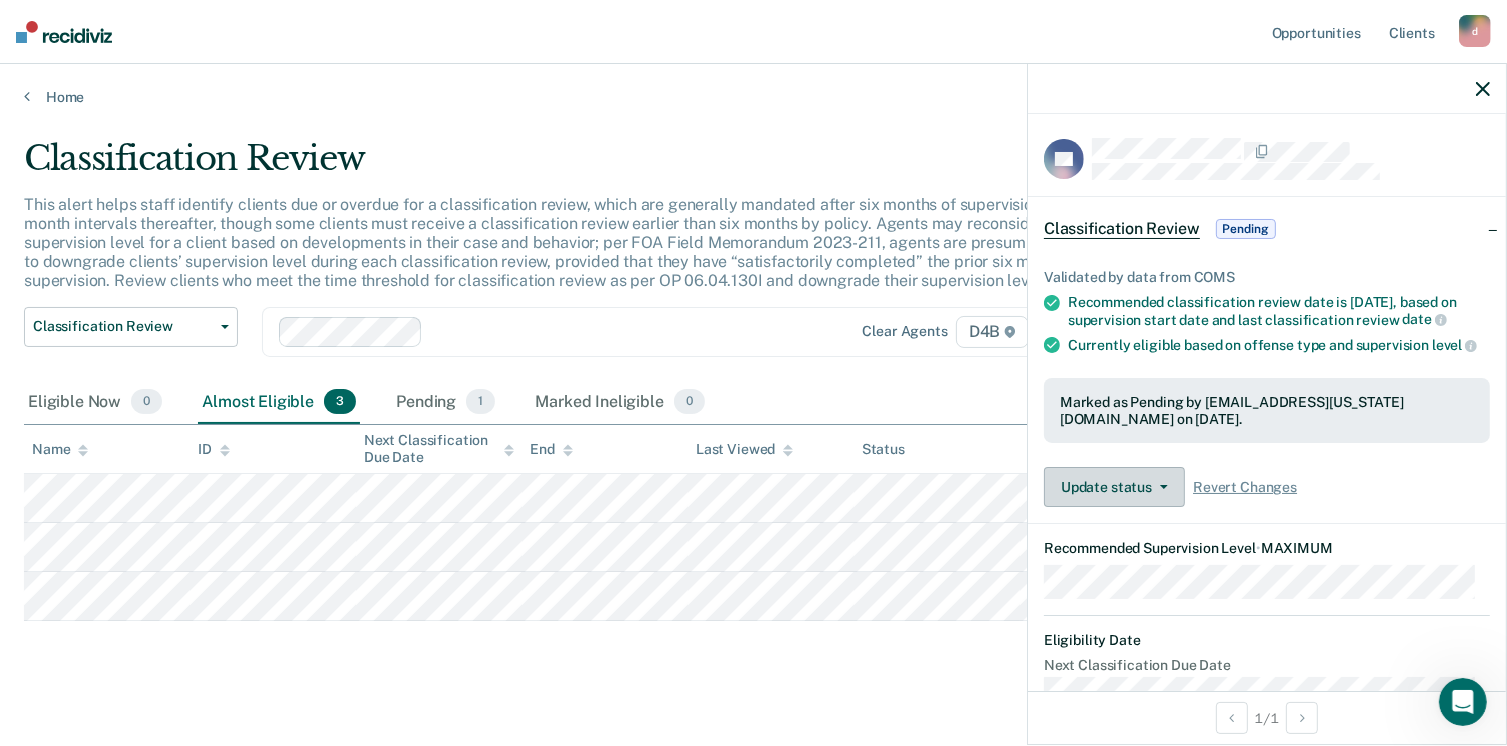 click 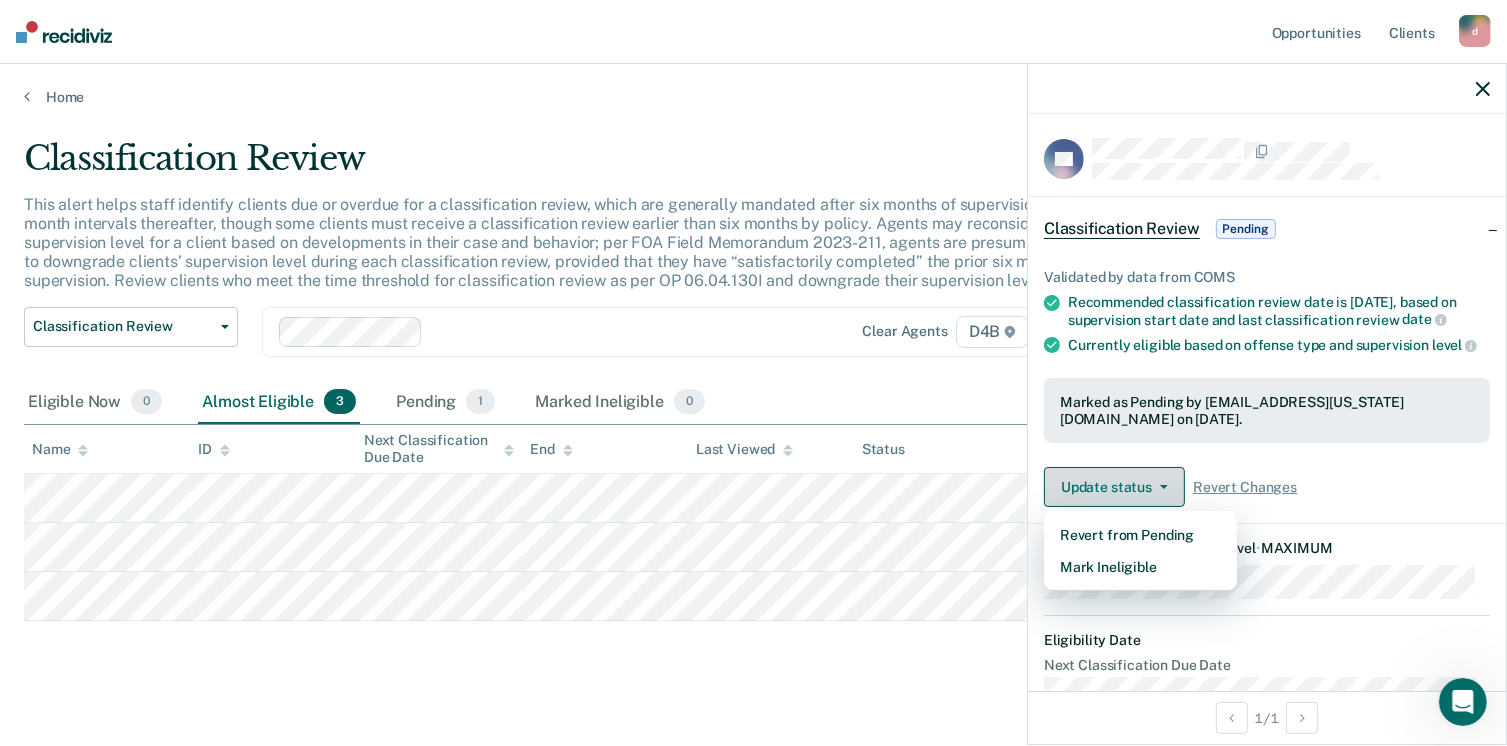 click 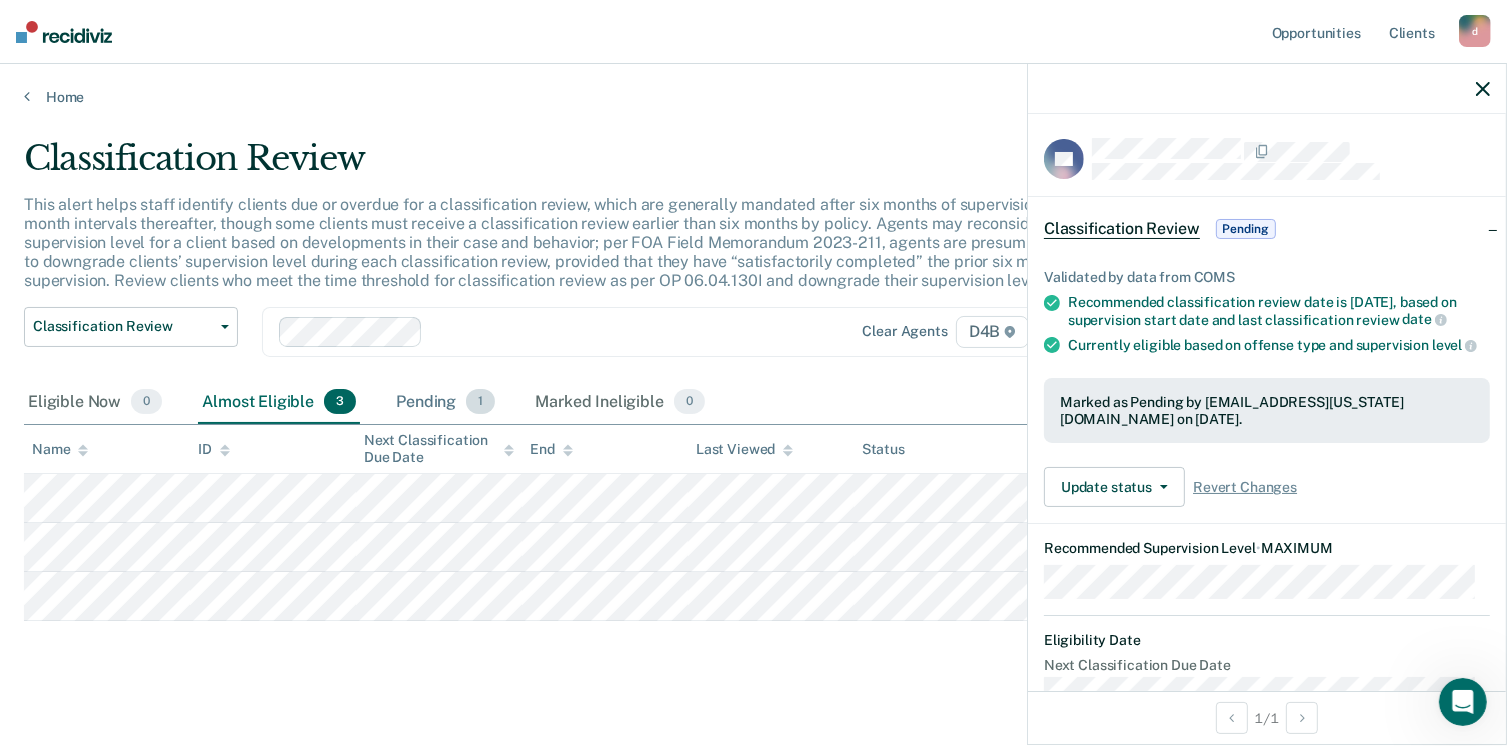 click on "Pending 1" at bounding box center (445, 403) 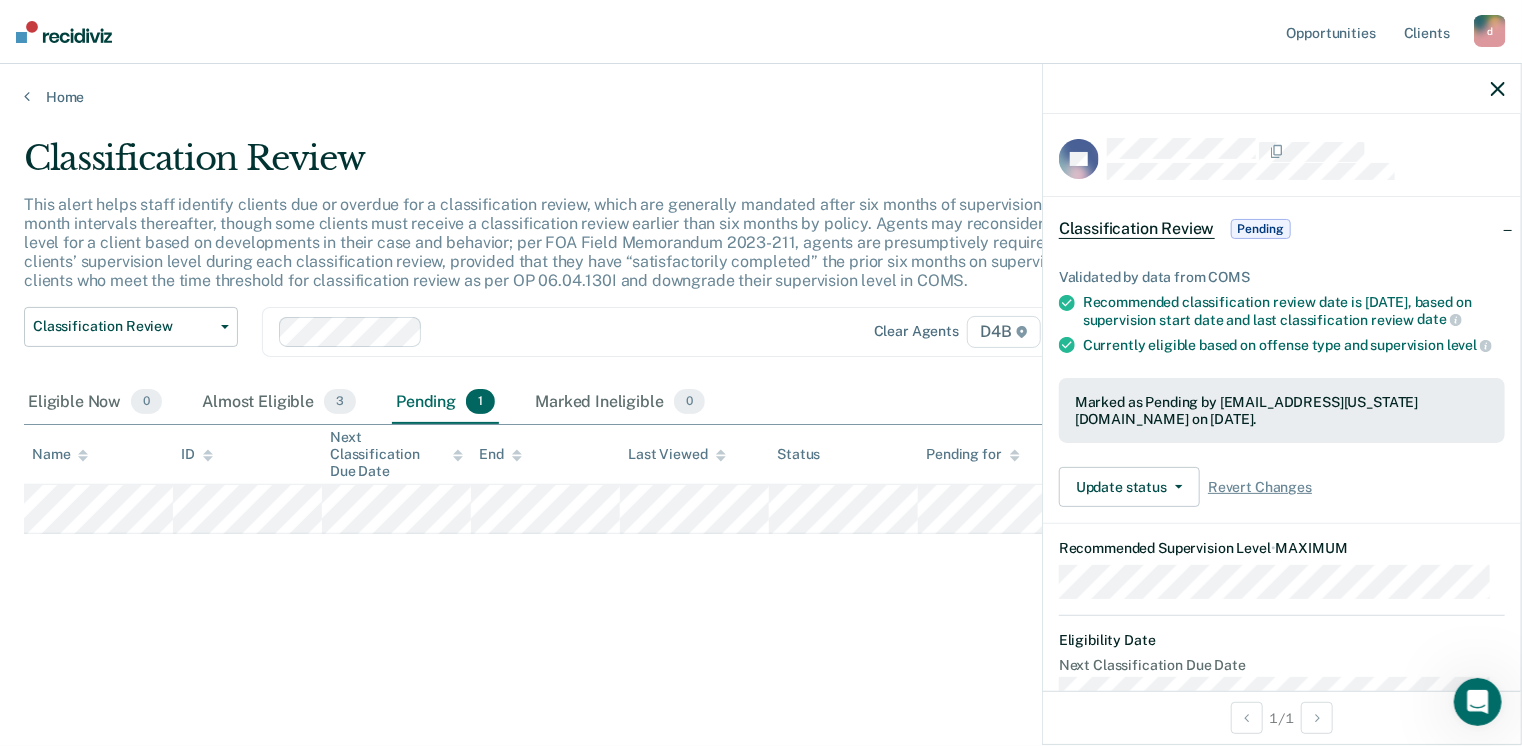 click 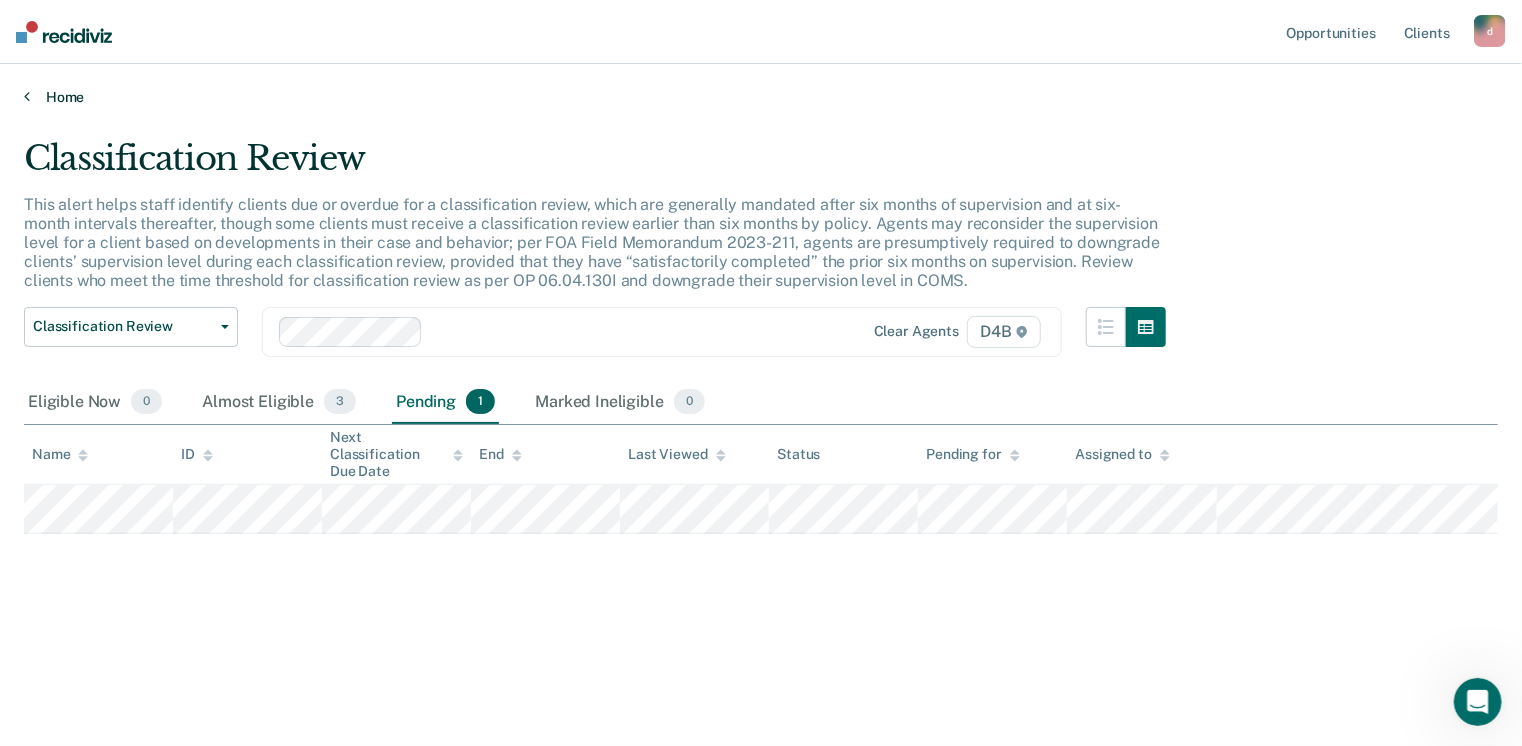 click on "Home" at bounding box center [761, 97] 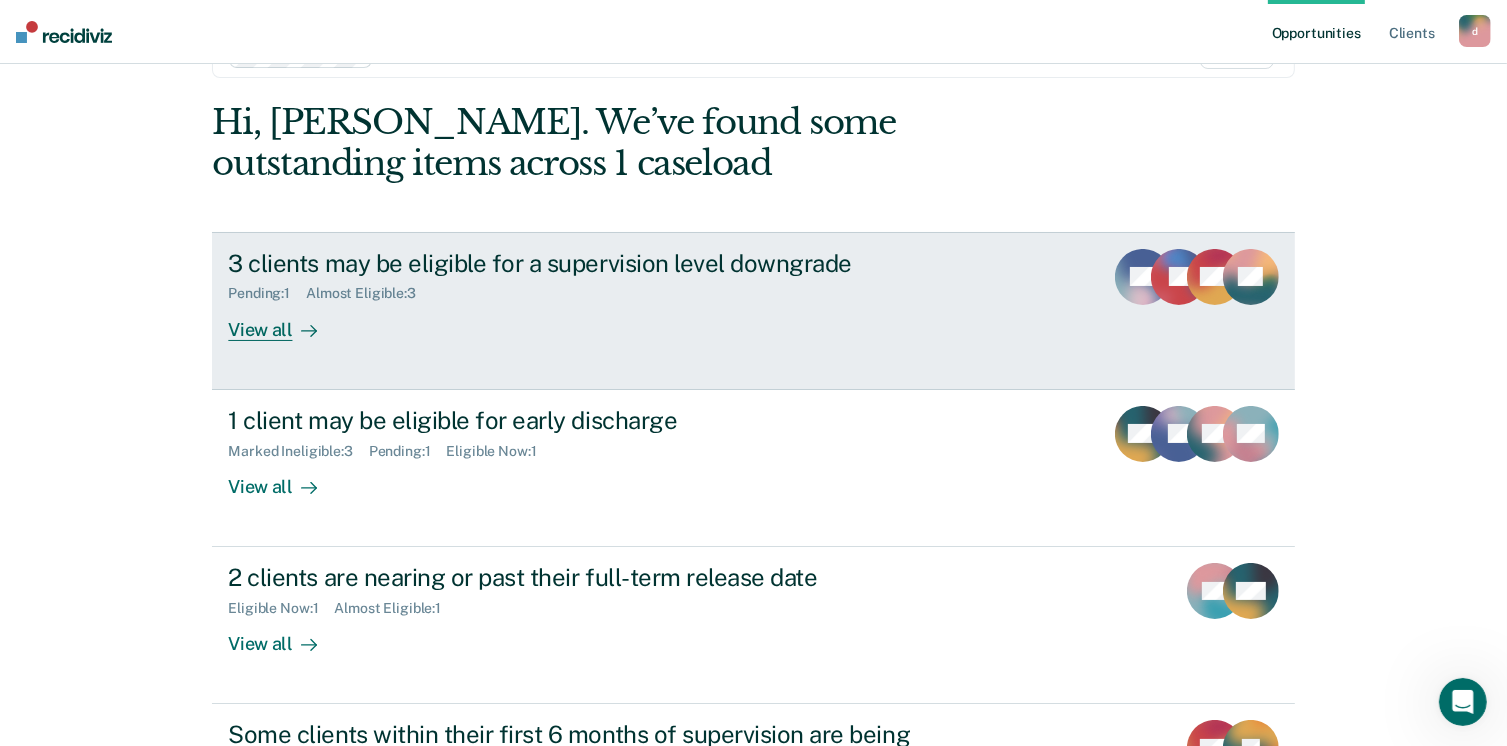 scroll, scrollTop: 100, scrollLeft: 0, axis: vertical 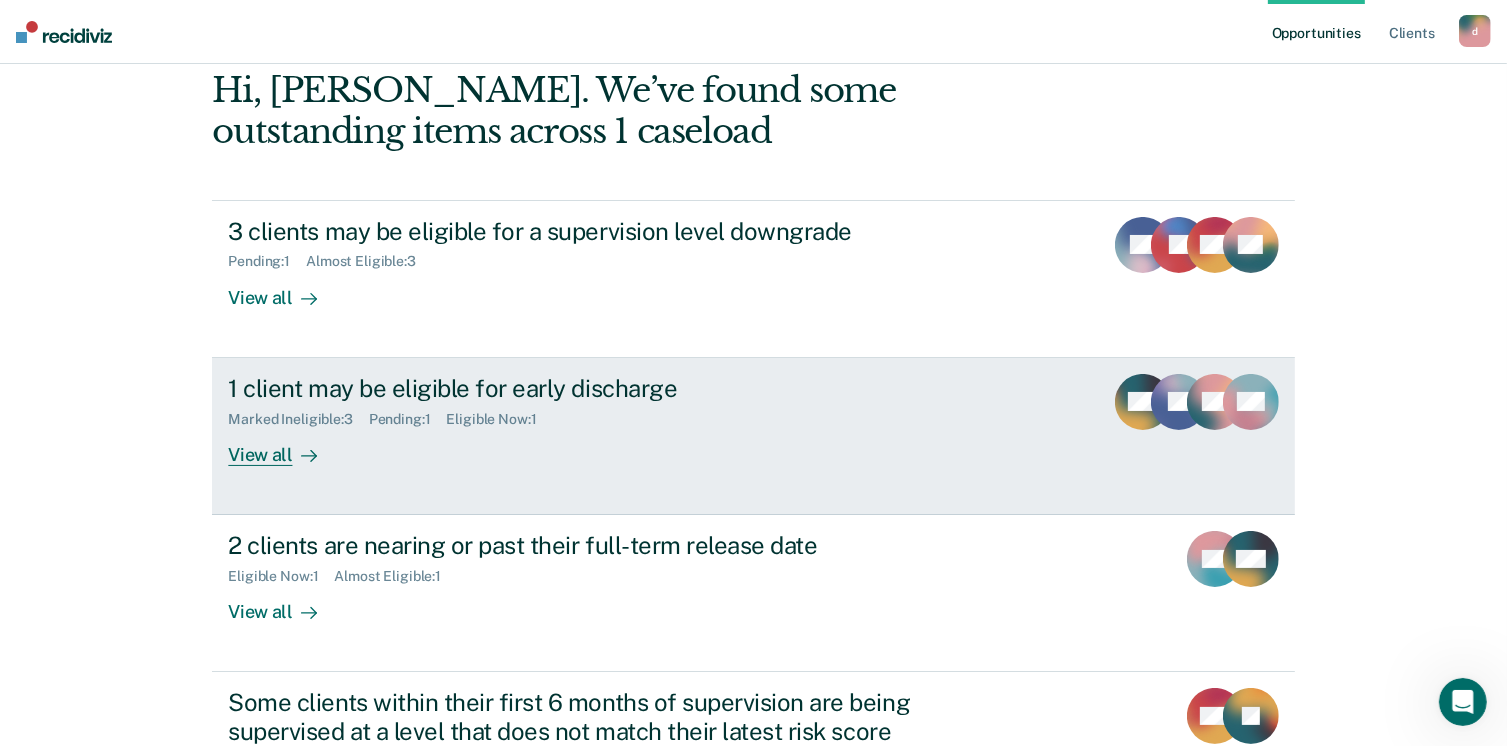 click on "View all" at bounding box center (284, 446) 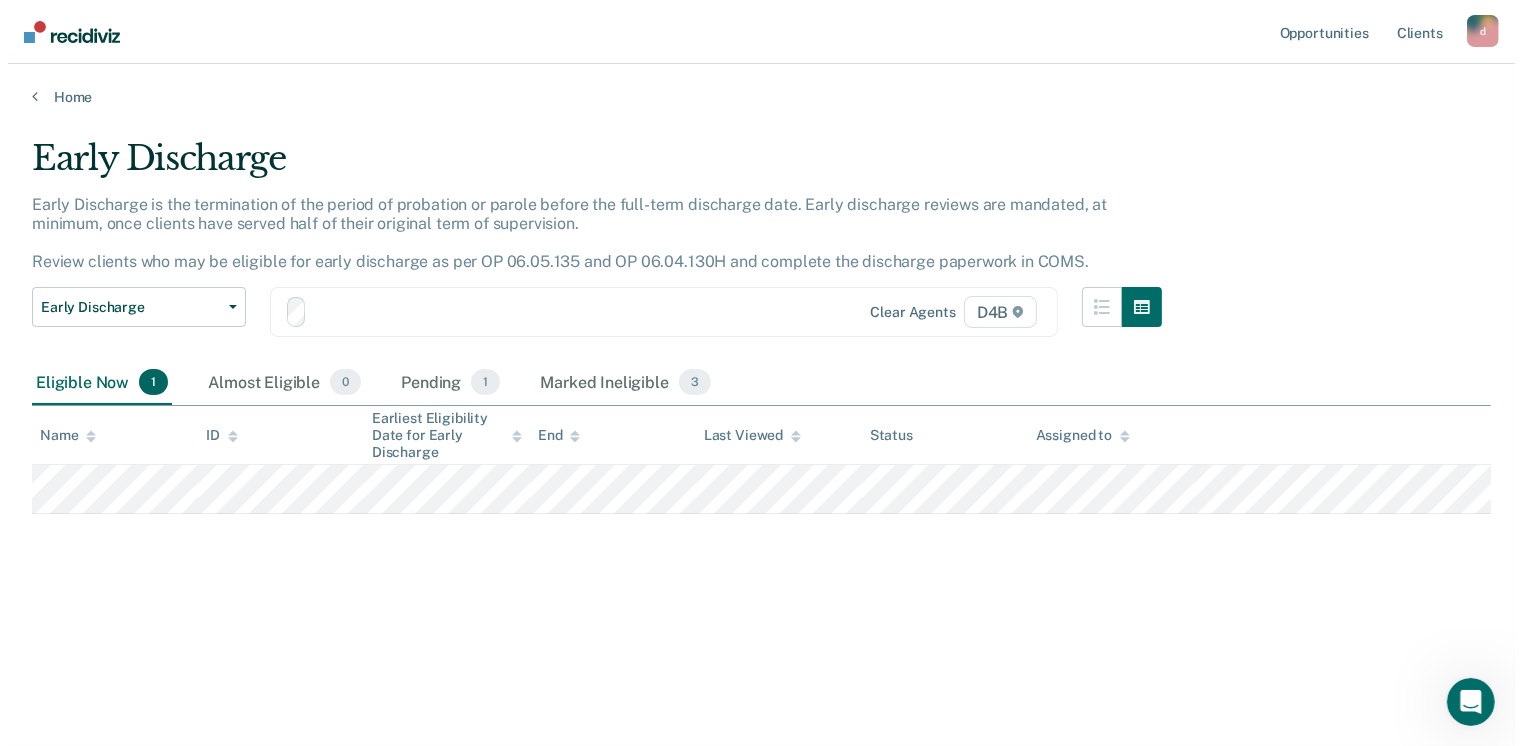 scroll, scrollTop: 0, scrollLeft: 0, axis: both 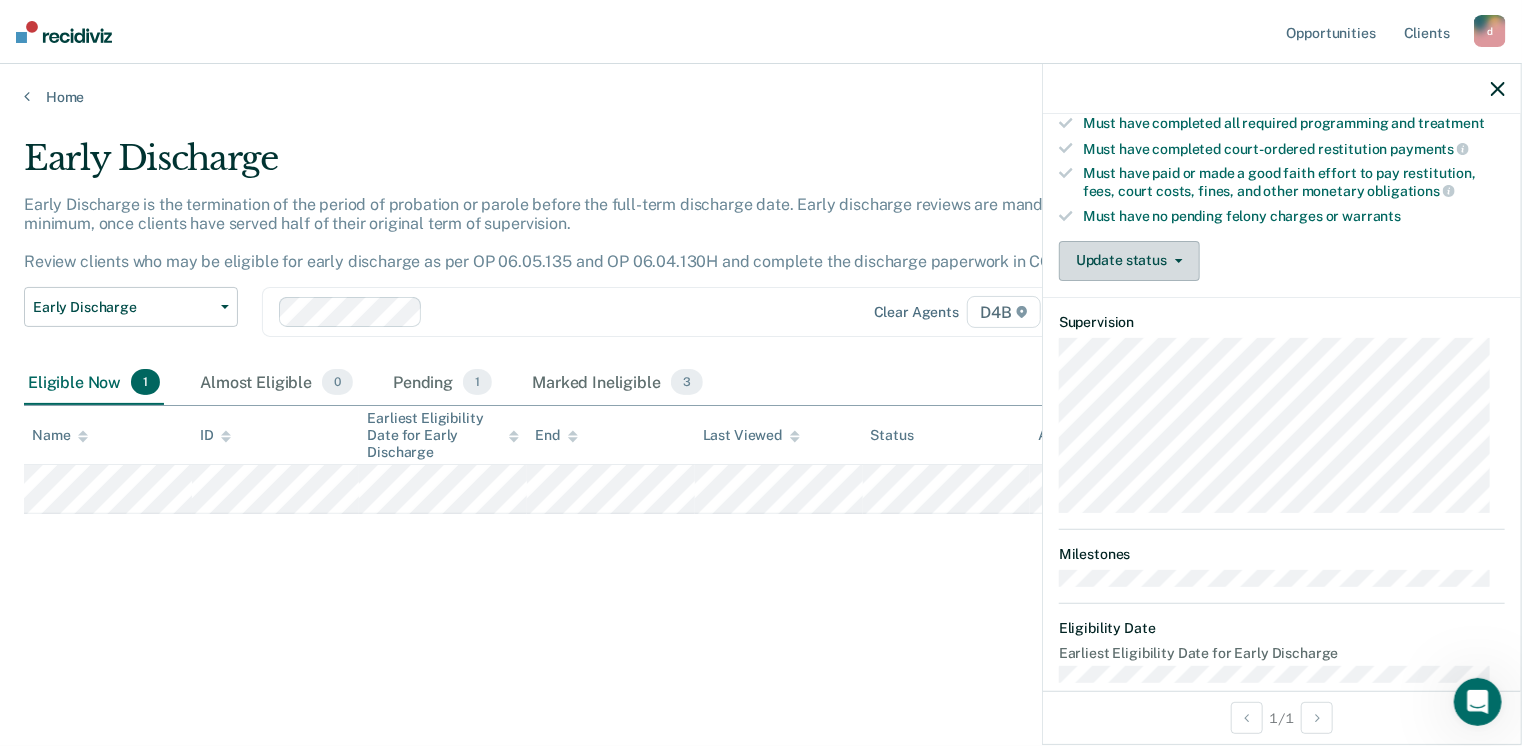 click 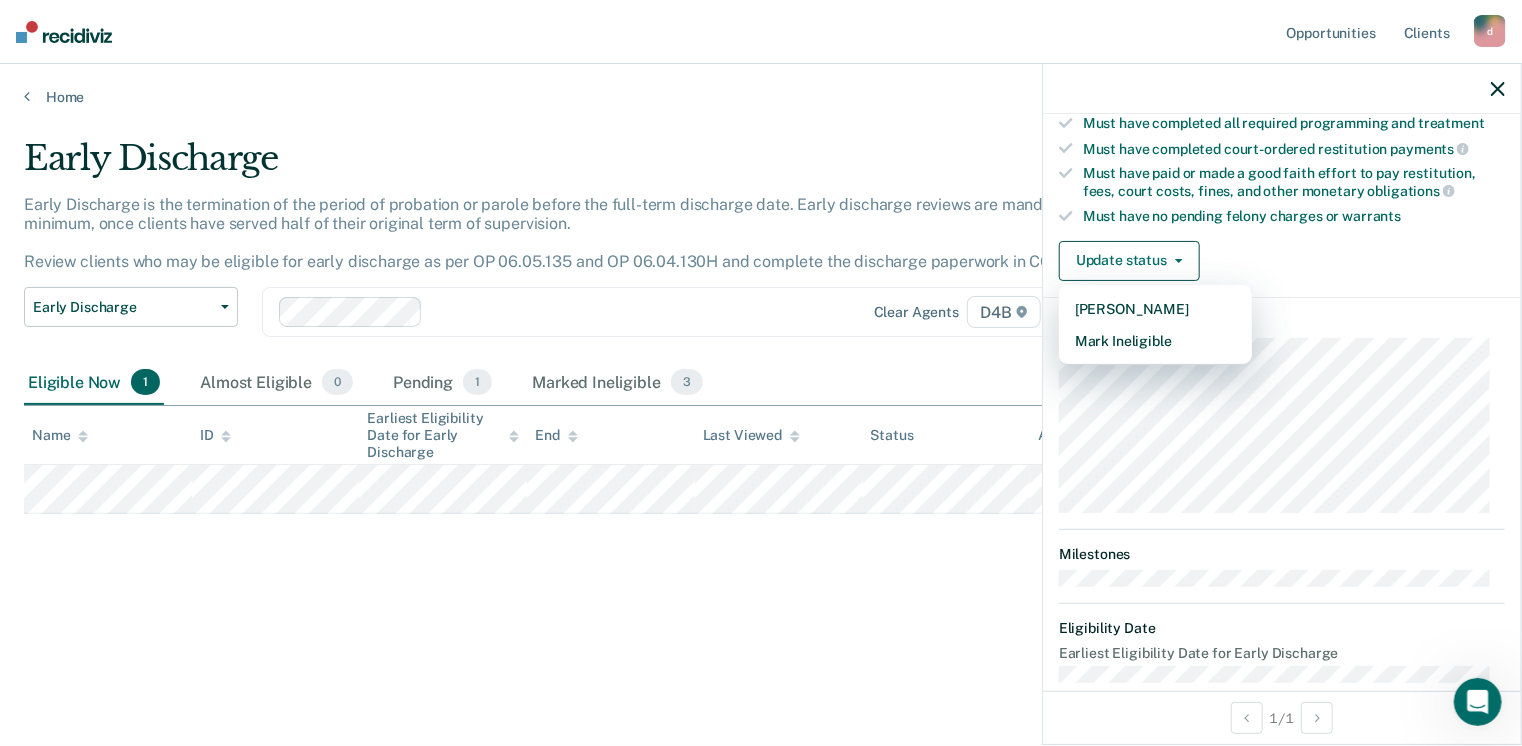 click on "Clear   agents D4B" at bounding box center [662, 312] 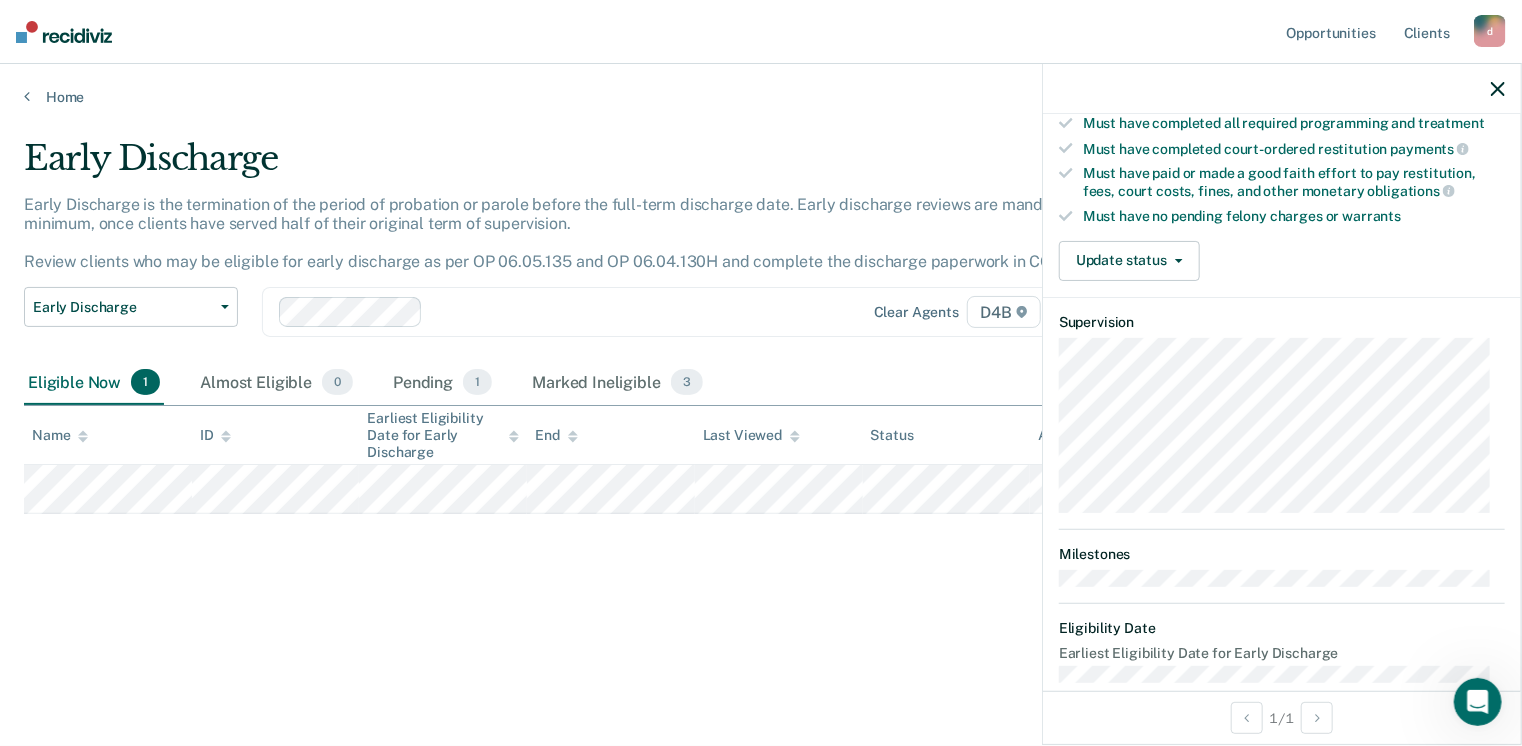 click on "Early Discharge   Early Discharge is the termination of the period of probation or parole before the full-term discharge date. Early discharge reviews are mandated, at minimum, once clients have served half of their original term of supervision. Review clients who may be eligible for early discharge as per OP 06.05.135 and OP 06.04.130H and complete the discharge paperwork in COMS. Early Discharge Classification Review Early Discharge Minimum Telephone Reporting Overdue for Discharge Supervision Level Mismatch Clear   agents D4B   Eligible Now 1 Almost Eligible 0 Pending 1 Marked Ineligible 3
To pick up a draggable item, press the space bar.
While dragging, use the arrow keys to move the item.
Press space again to drop the item in its new position, or press escape to cancel.
Name ID Earliest Eligibility Date for Early Discharge End Last Viewed Status Assigned to" at bounding box center (761, 423) 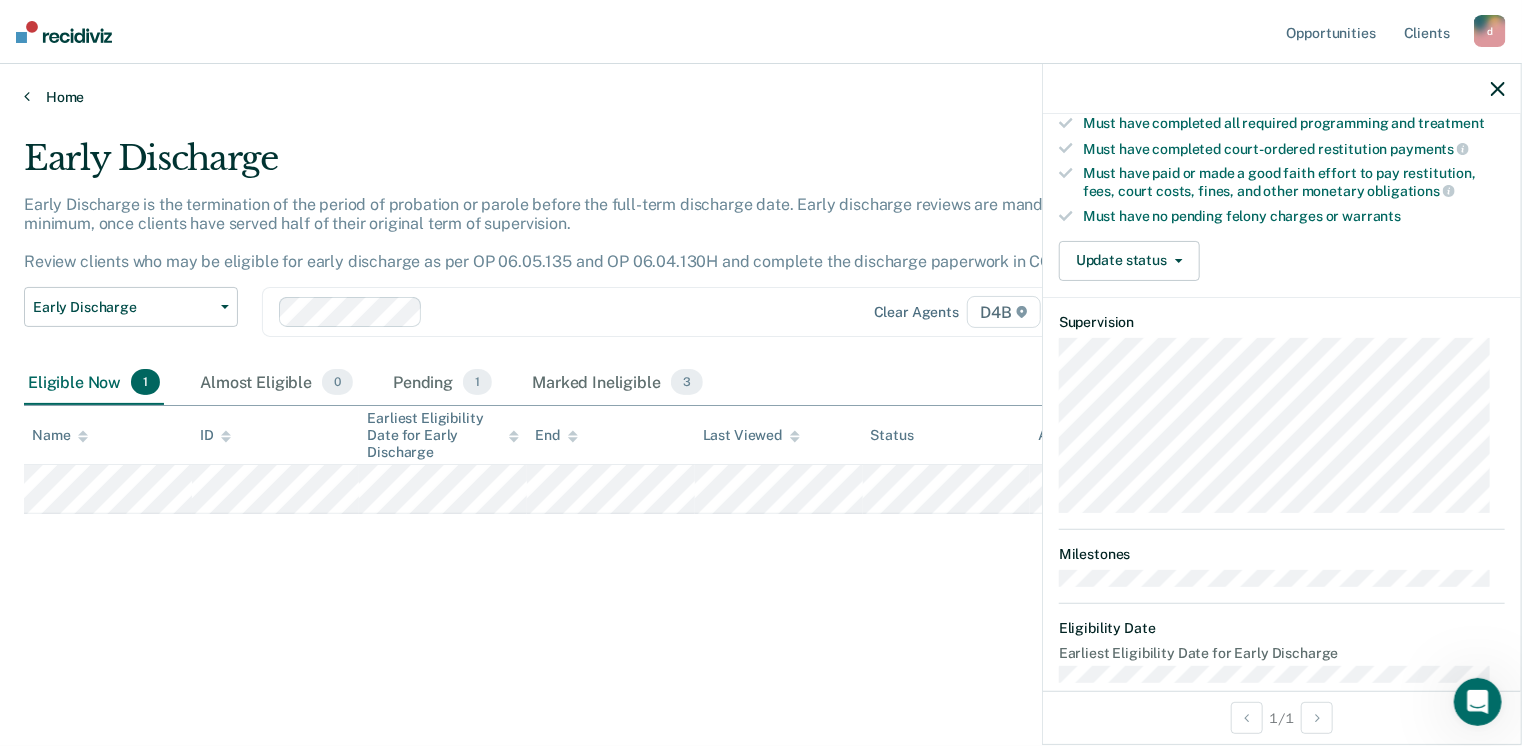 click at bounding box center [27, 96] 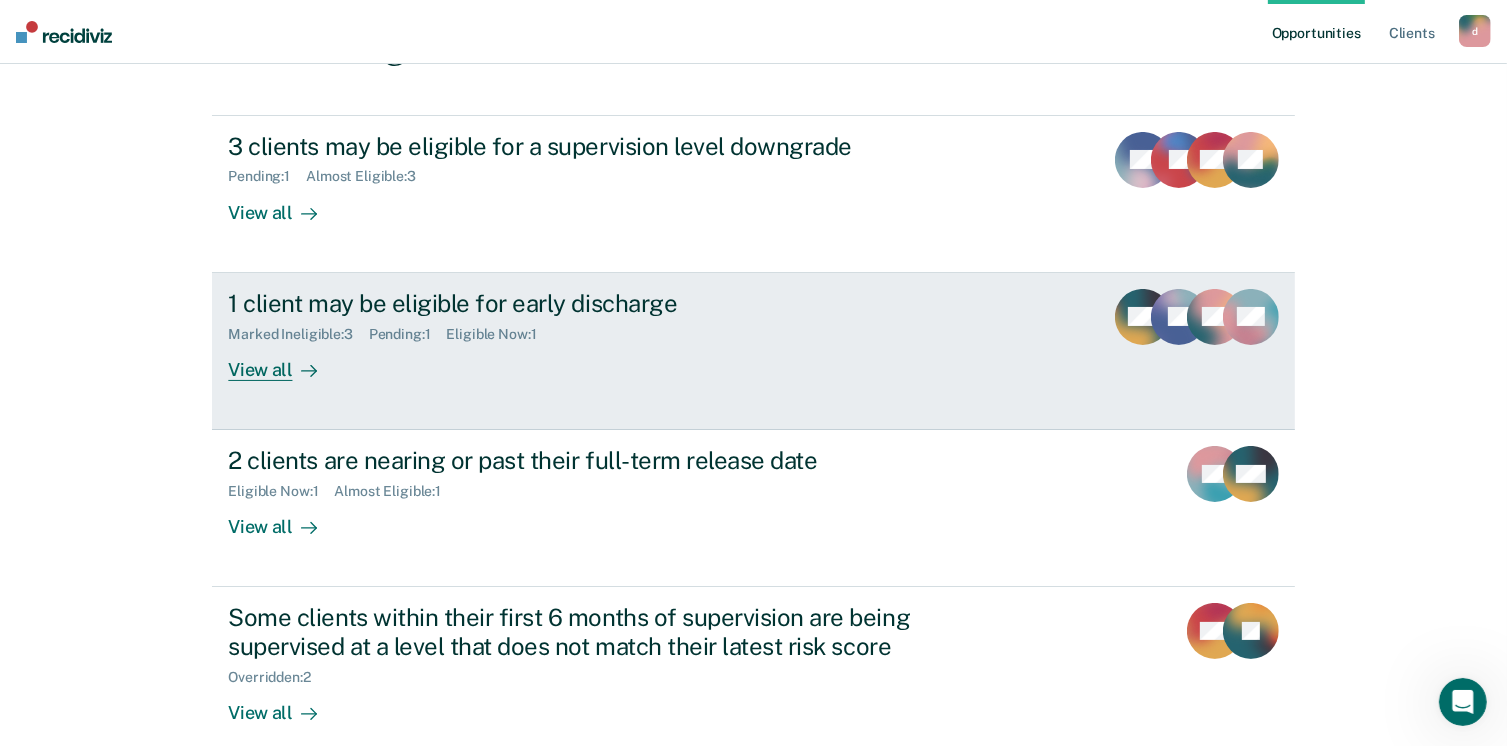 scroll, scrollTop: 290, scrollLeft: 0, axis: vertical 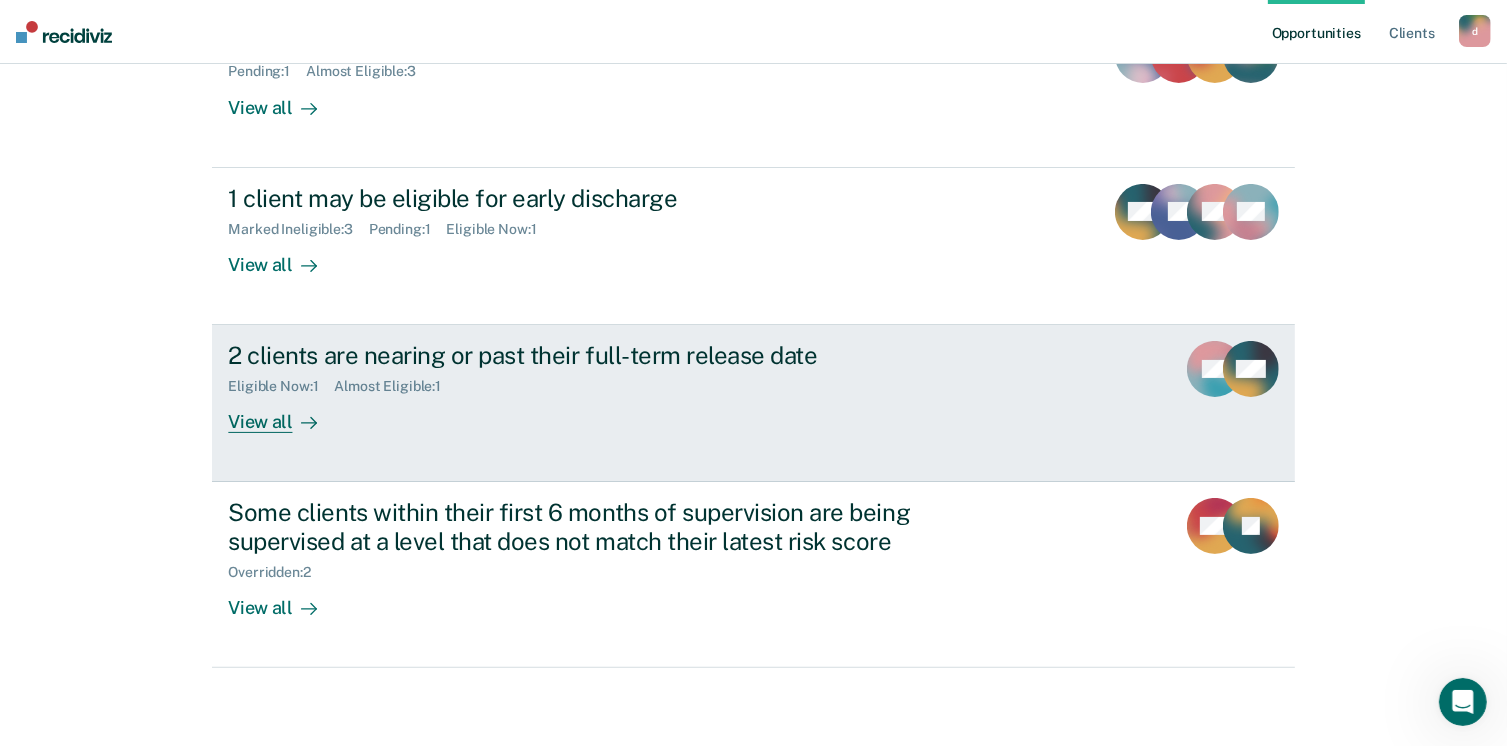 click on "View all" at bounding box center (284, 414) 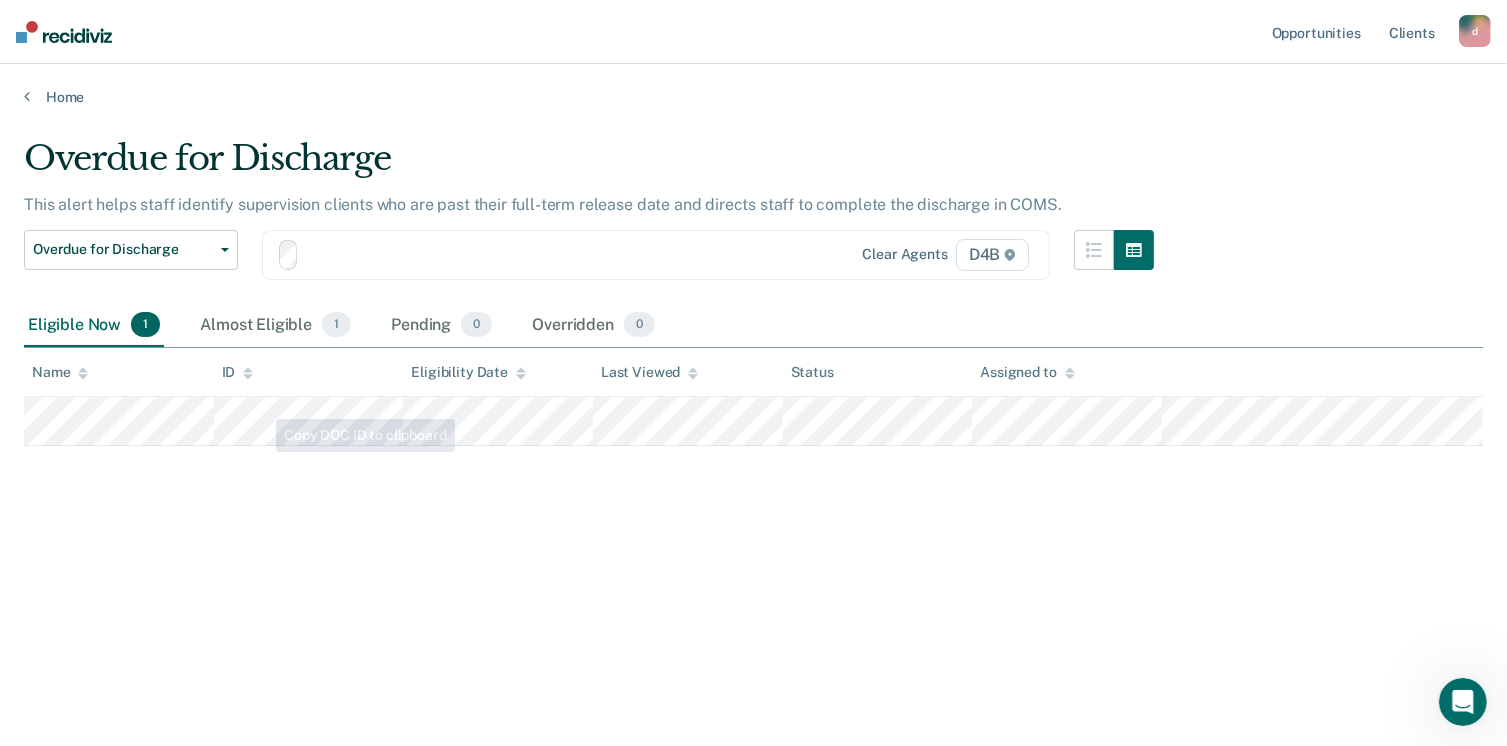 scroll, scrollTop: 0, scrollLeft: 0, axis: both 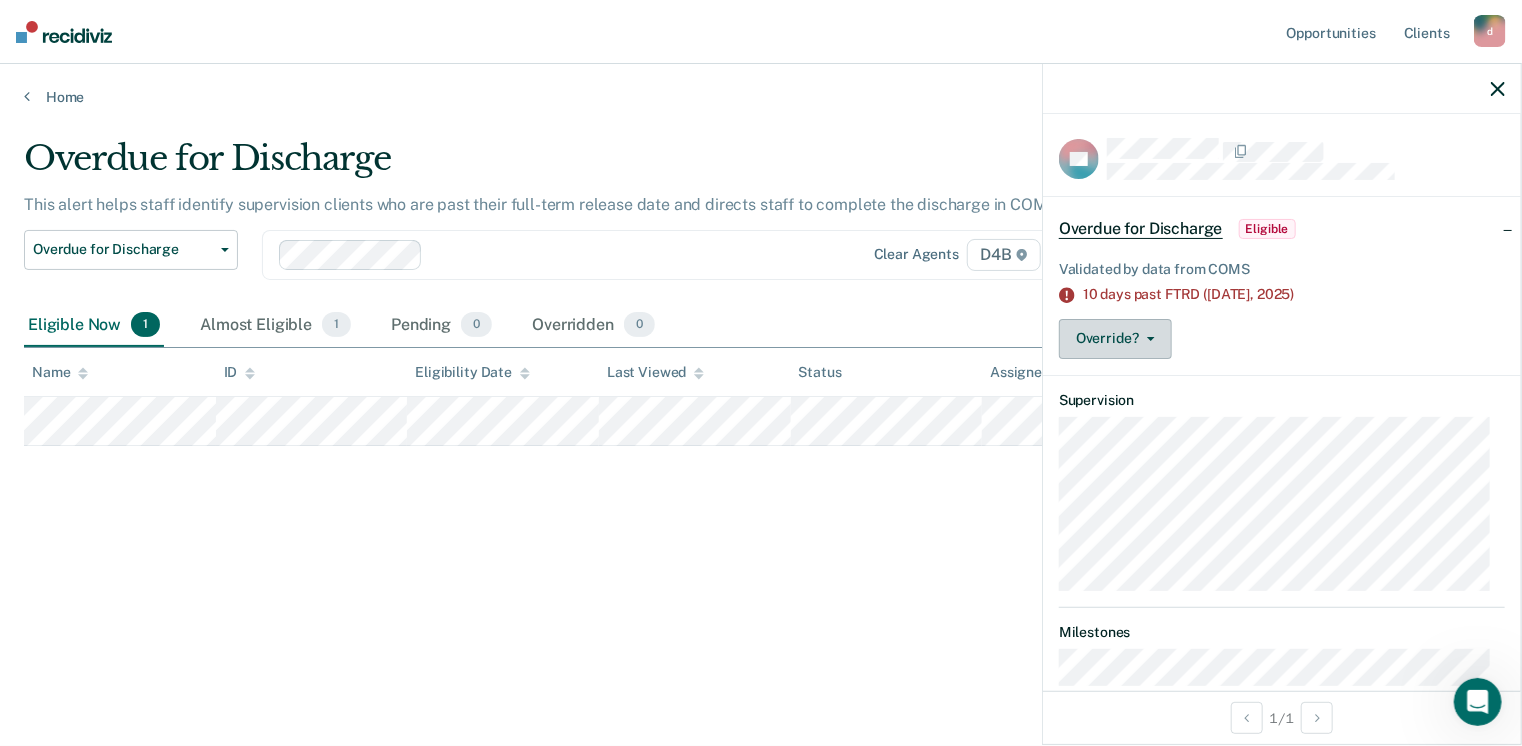 click on "Override?" at bounding box center [1115, 339] 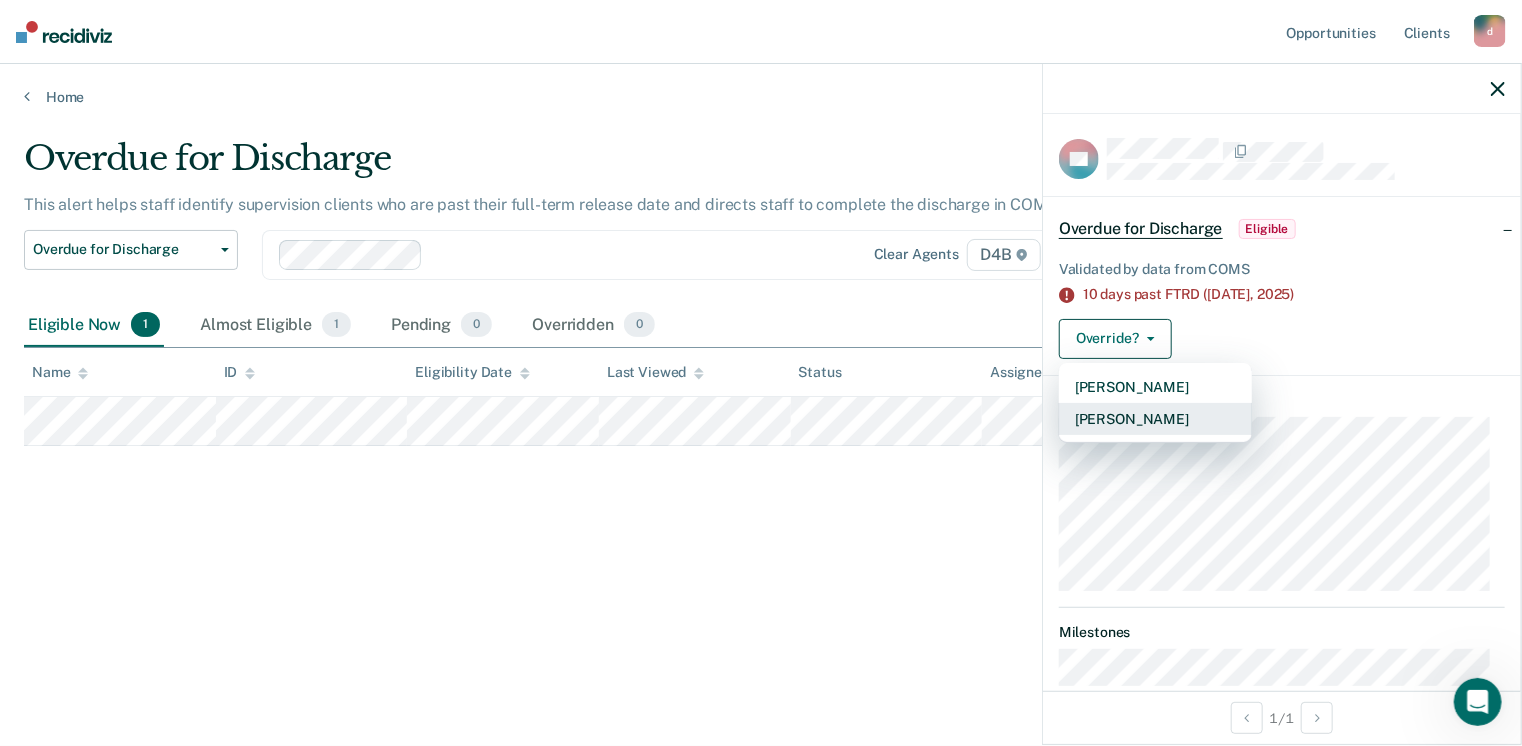 click on "[PERSON_NAME]" at bounding box center [1155, 419] 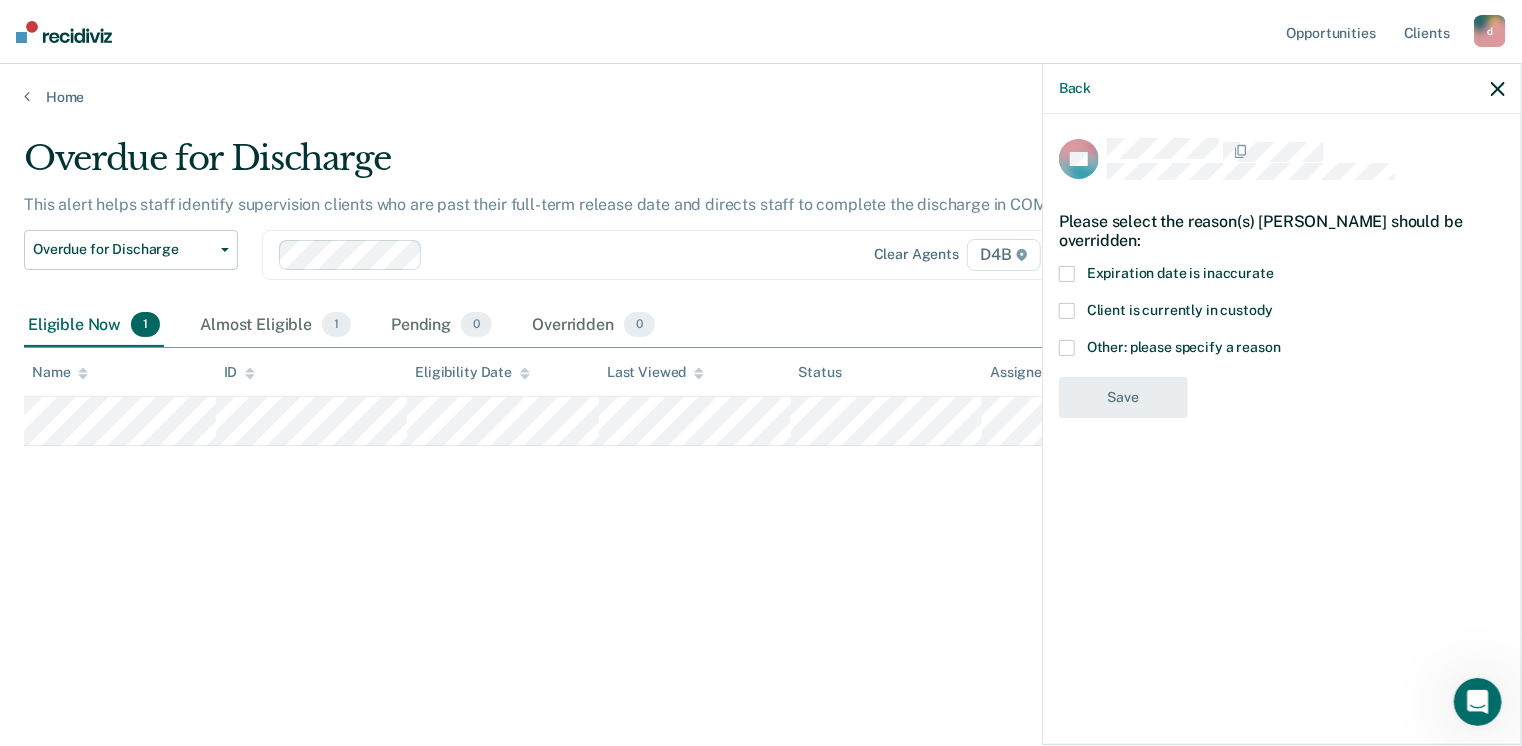 click at bounding box center [1067, 348] 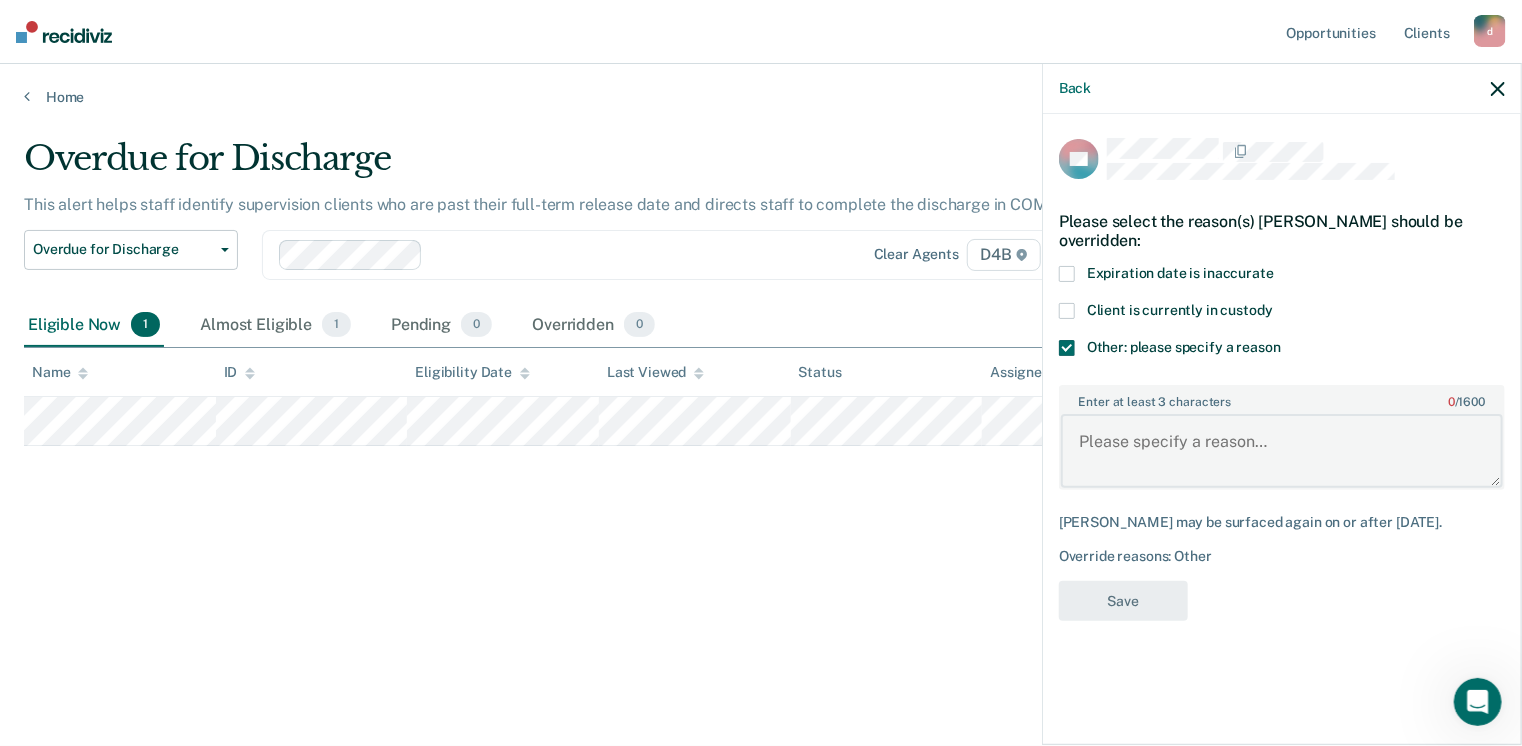 click on "Enter at least 3 characters 0  /  1600" at bounding box center (1282, 451) 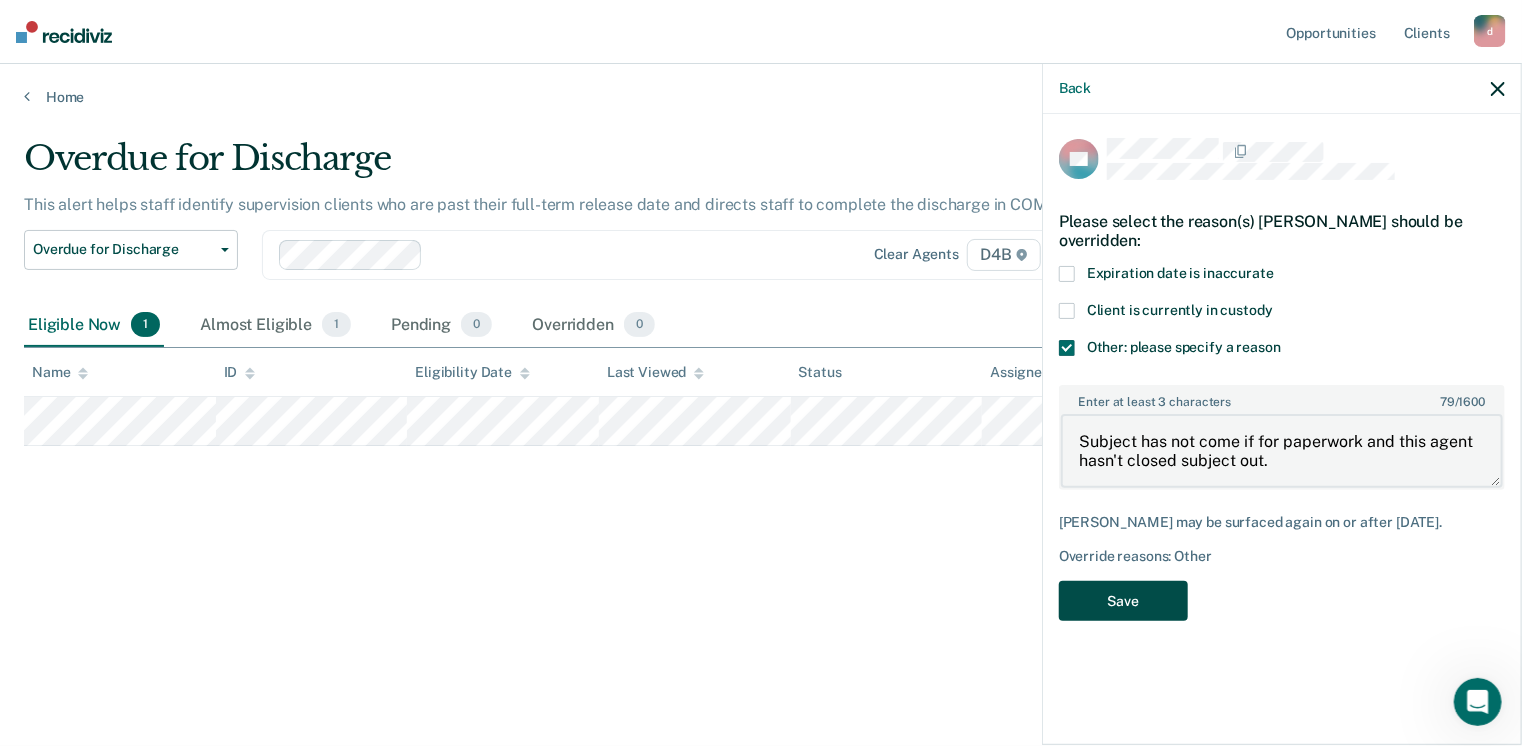 type on "Subject has not come if for paperwork and this agent hasn't closed subject out." 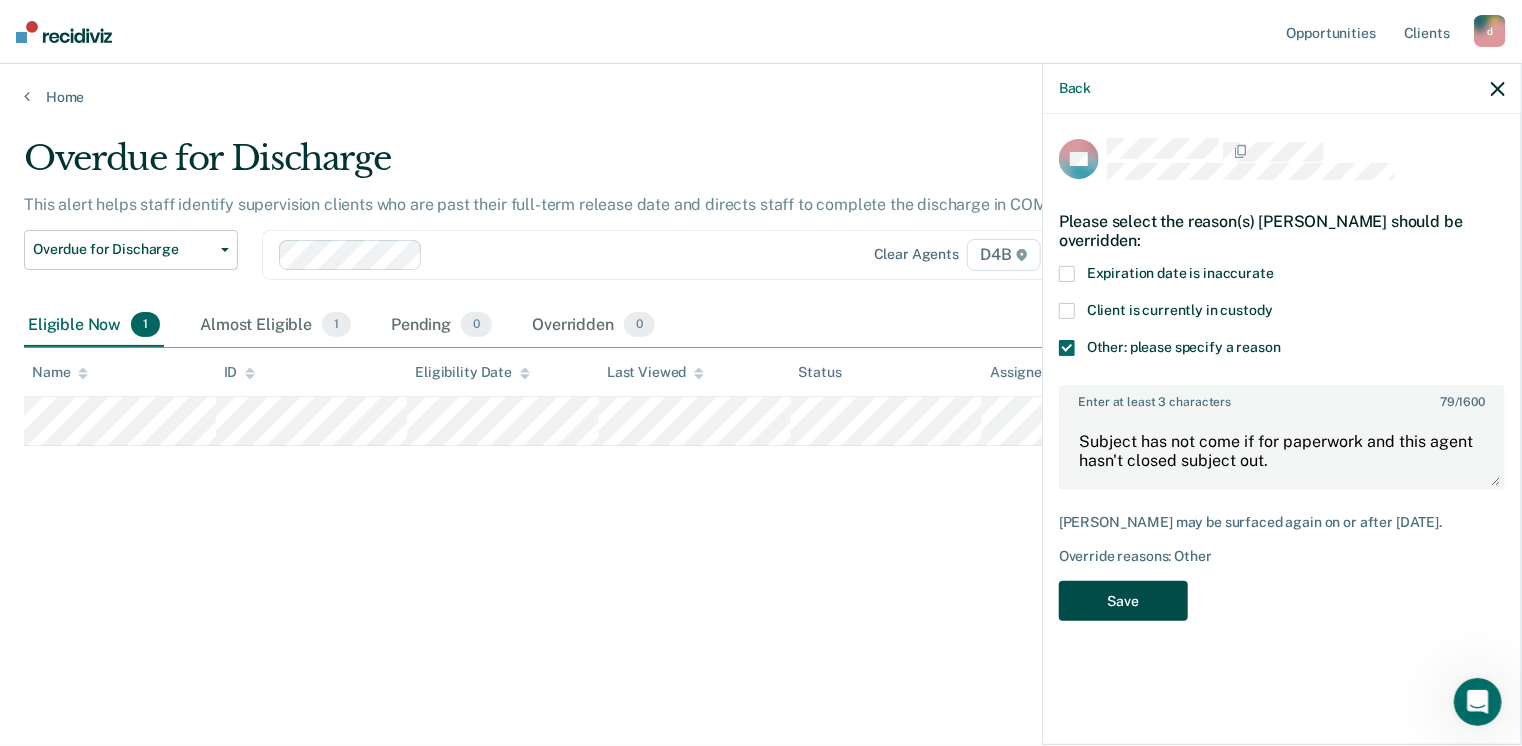 click on "Save" at bounding box center (1123, 601) 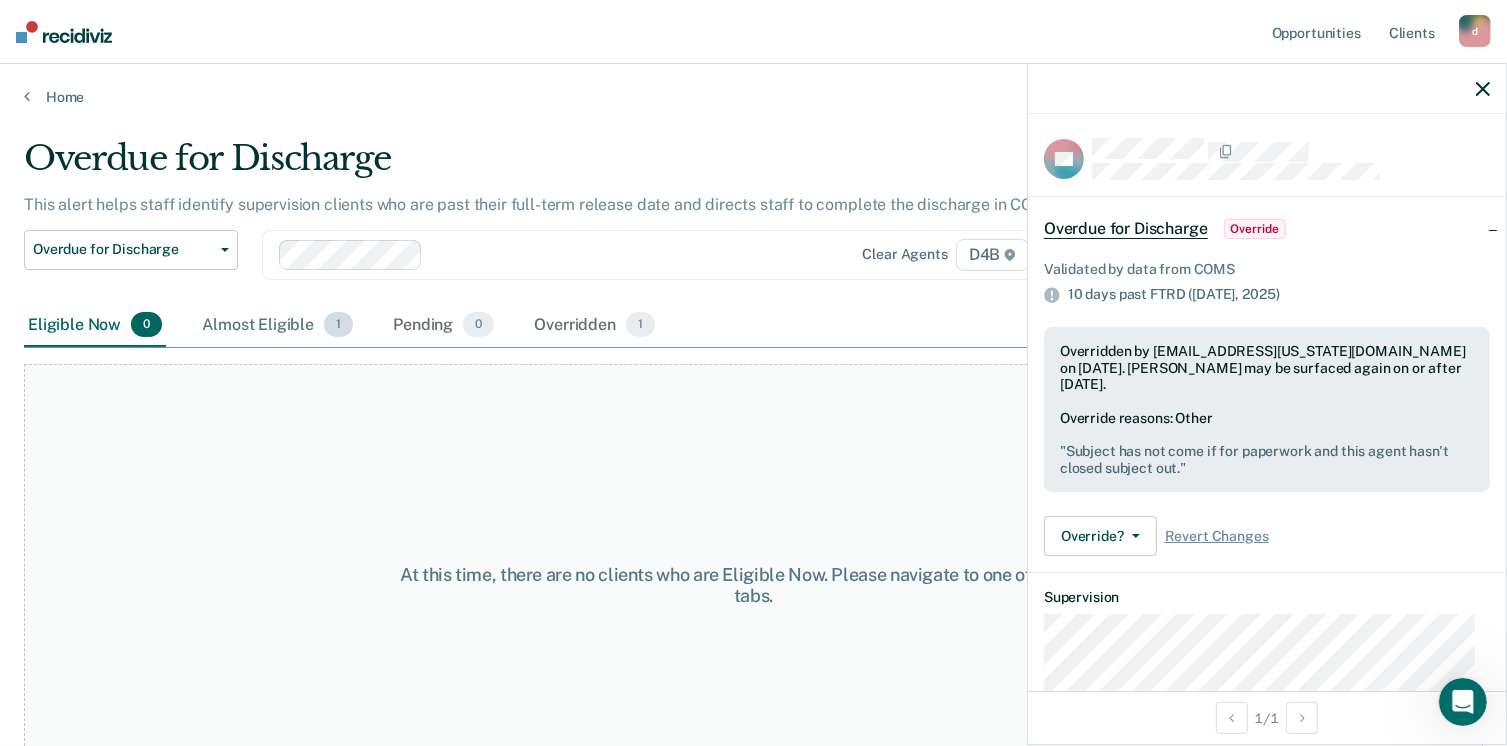 click on "Almost Eligible 1" at bounding box center [277, 326] 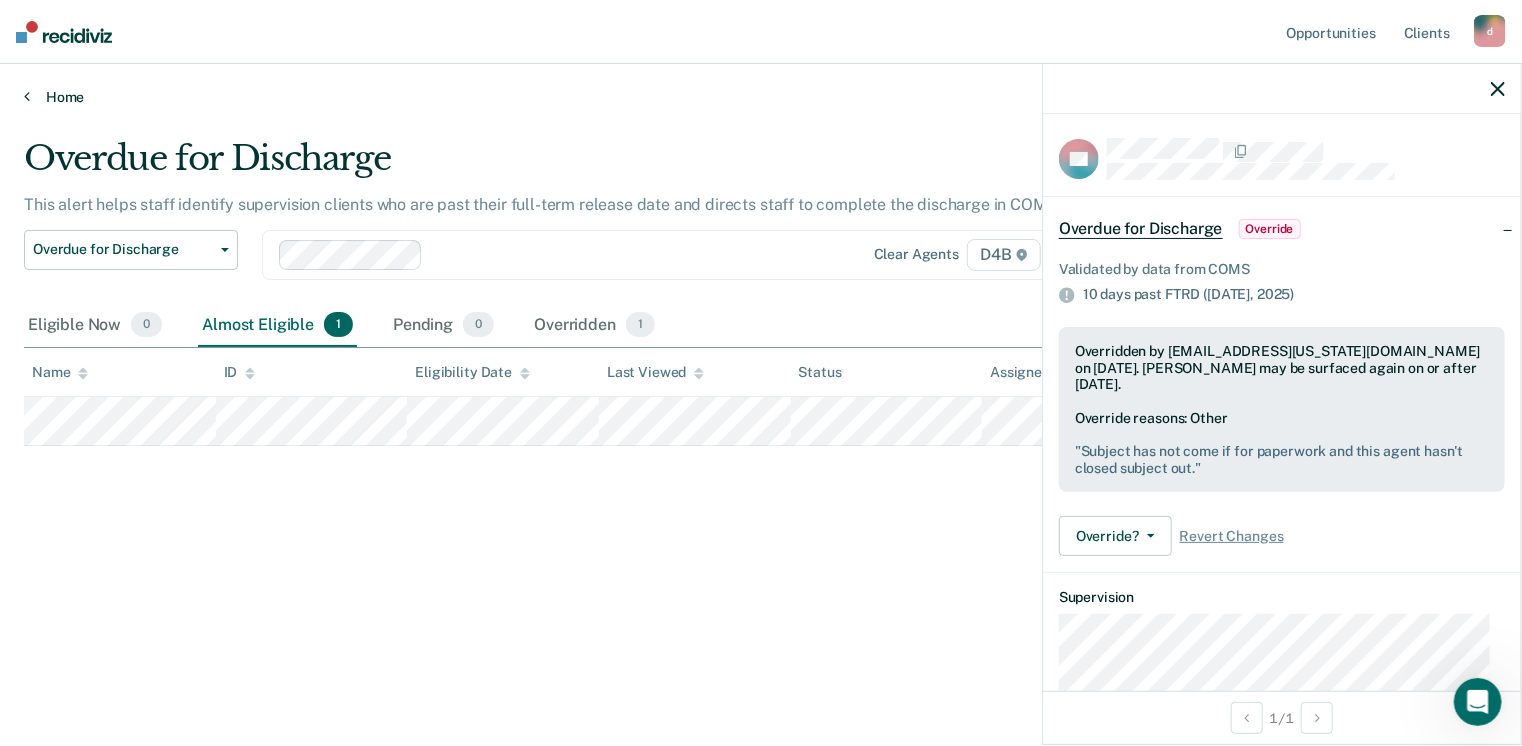 click at bounding box center [27, 96] 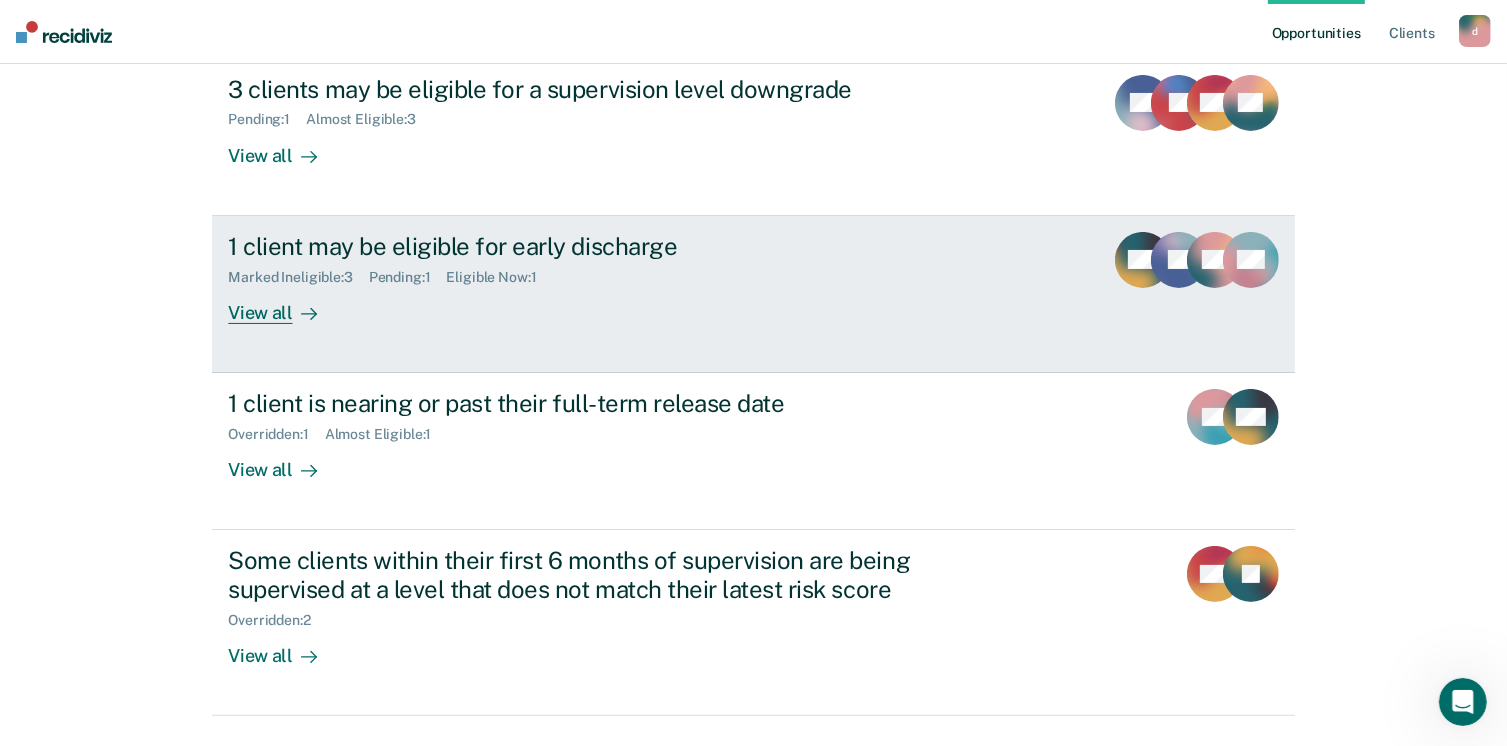 scroll, scrollTop: 290, scrollLeft: 0, axis: vertical 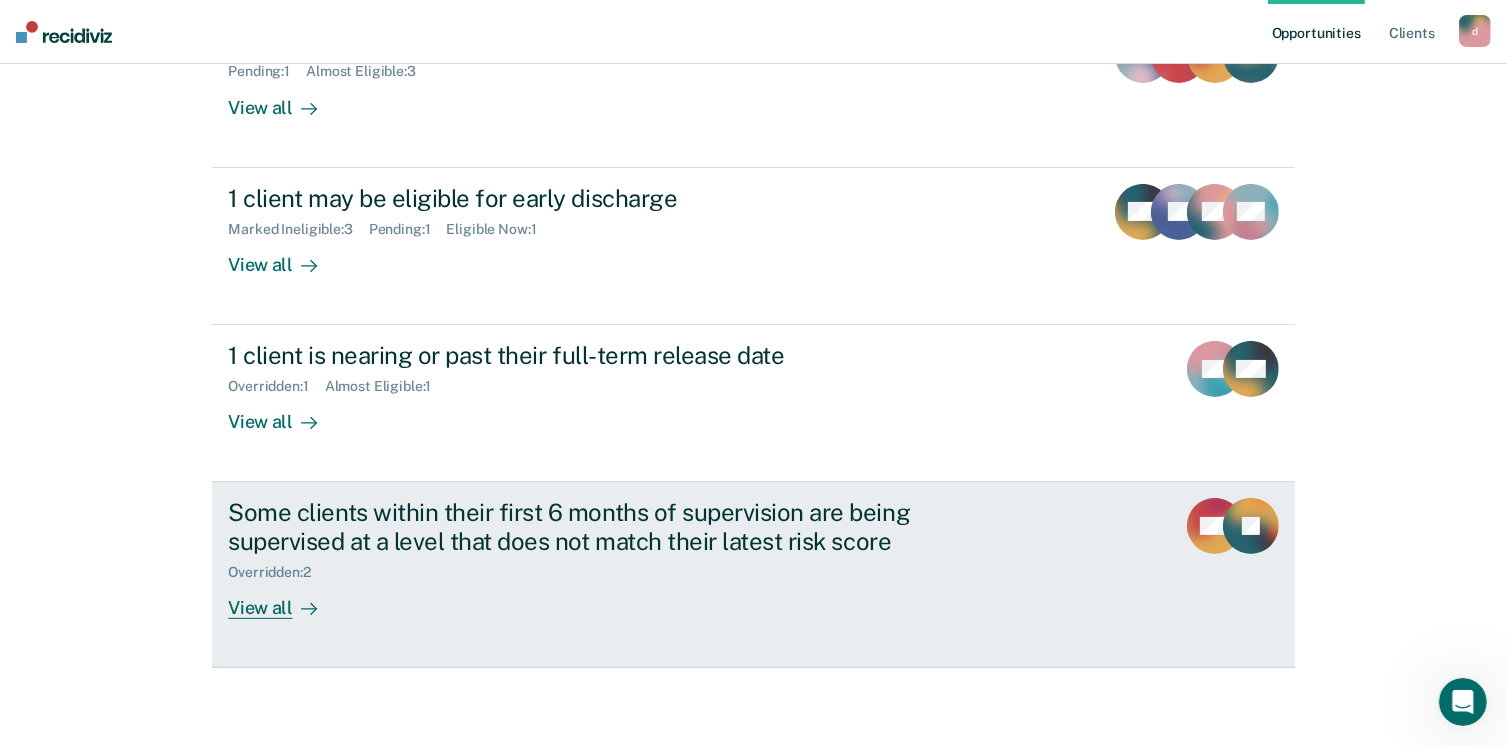 click on "View all" at bounding box center [284, 600] 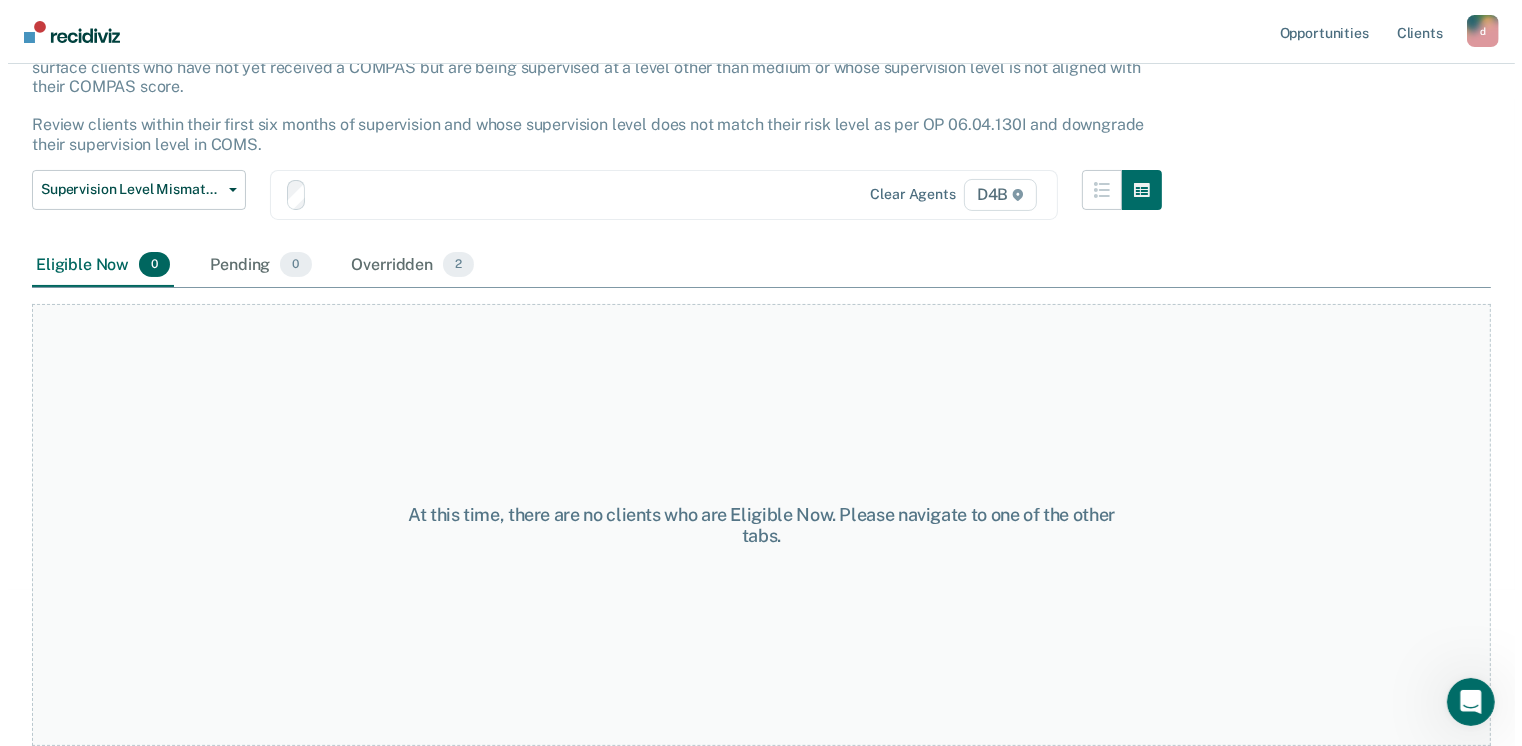 scroll, scrollTop: 0, scrollLeft: 0, axis: both 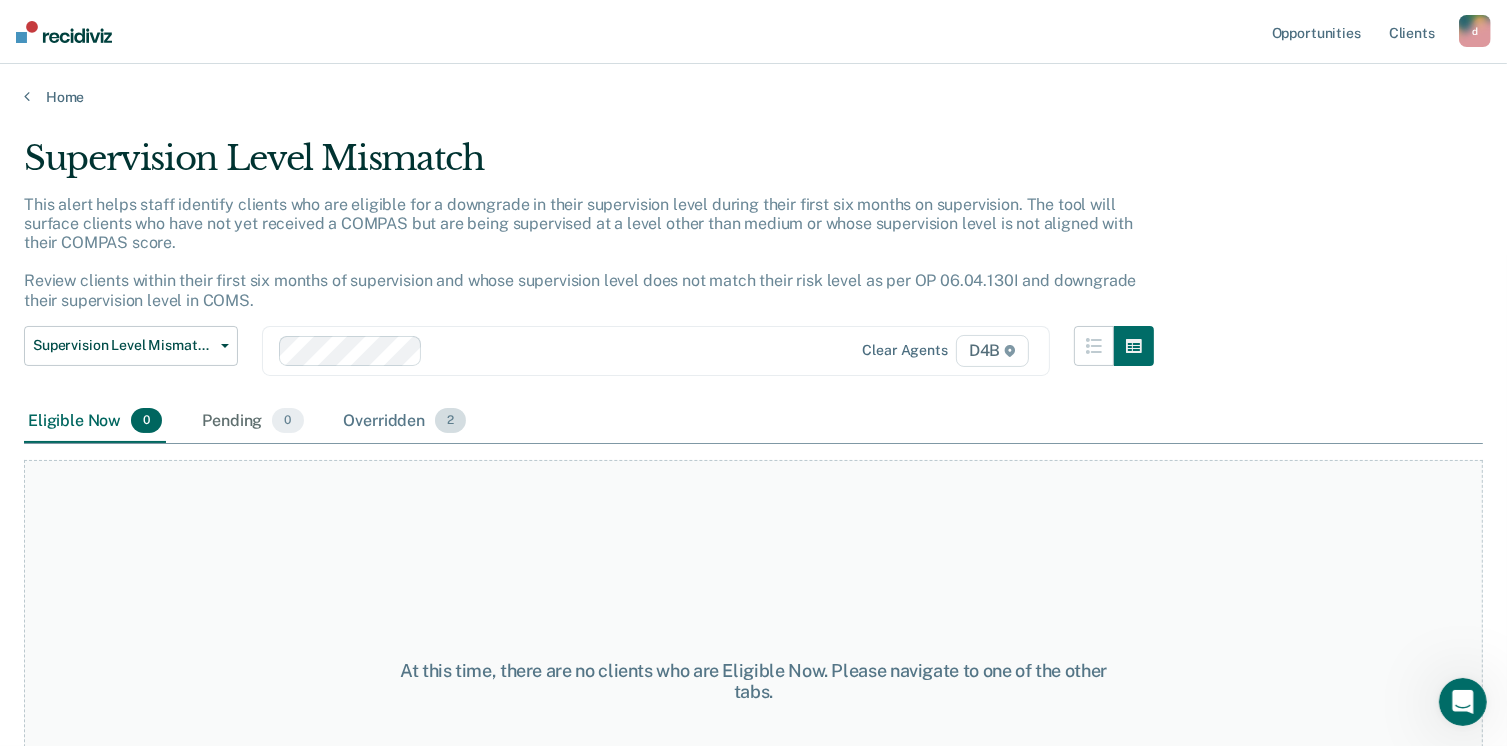 click on "Overridden 2" at bounding box center (405, 422) 